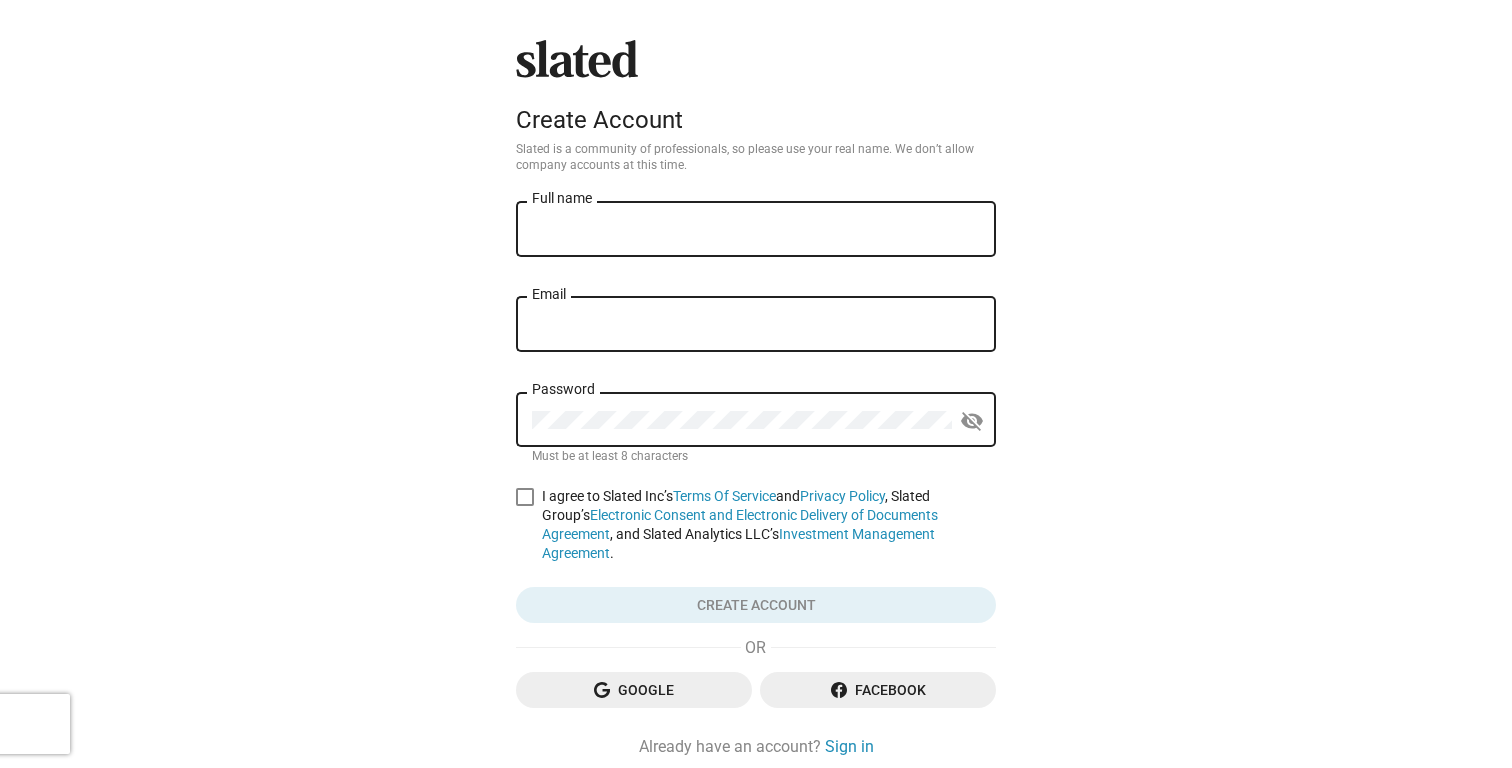 scroll, scrollTop: 0, scrollLeft: 0, axis: both 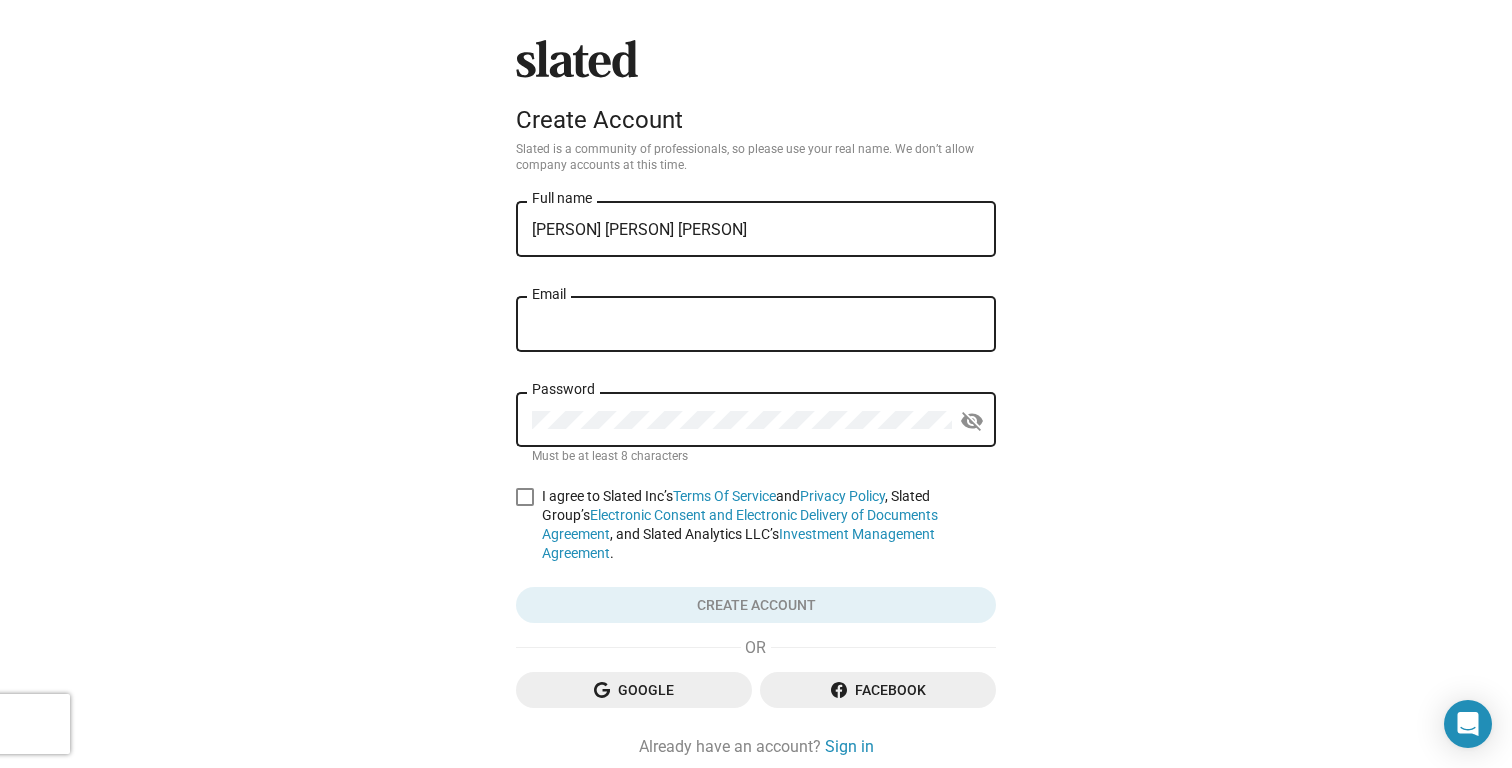 type on "[PERSON] [PERSON] [PERSON]" 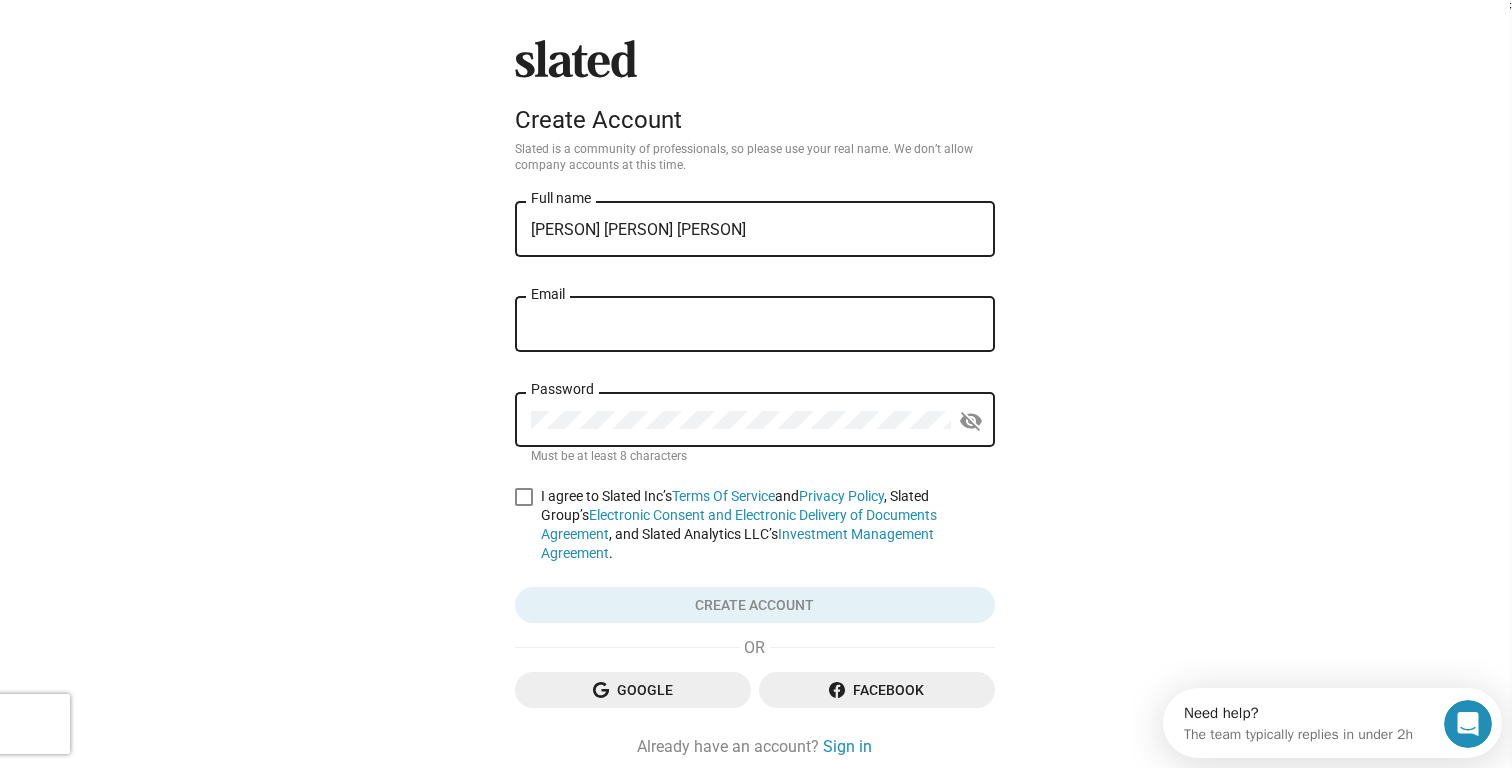 scroll, scrollTop: 0, scrollLeft: 0, axis: both 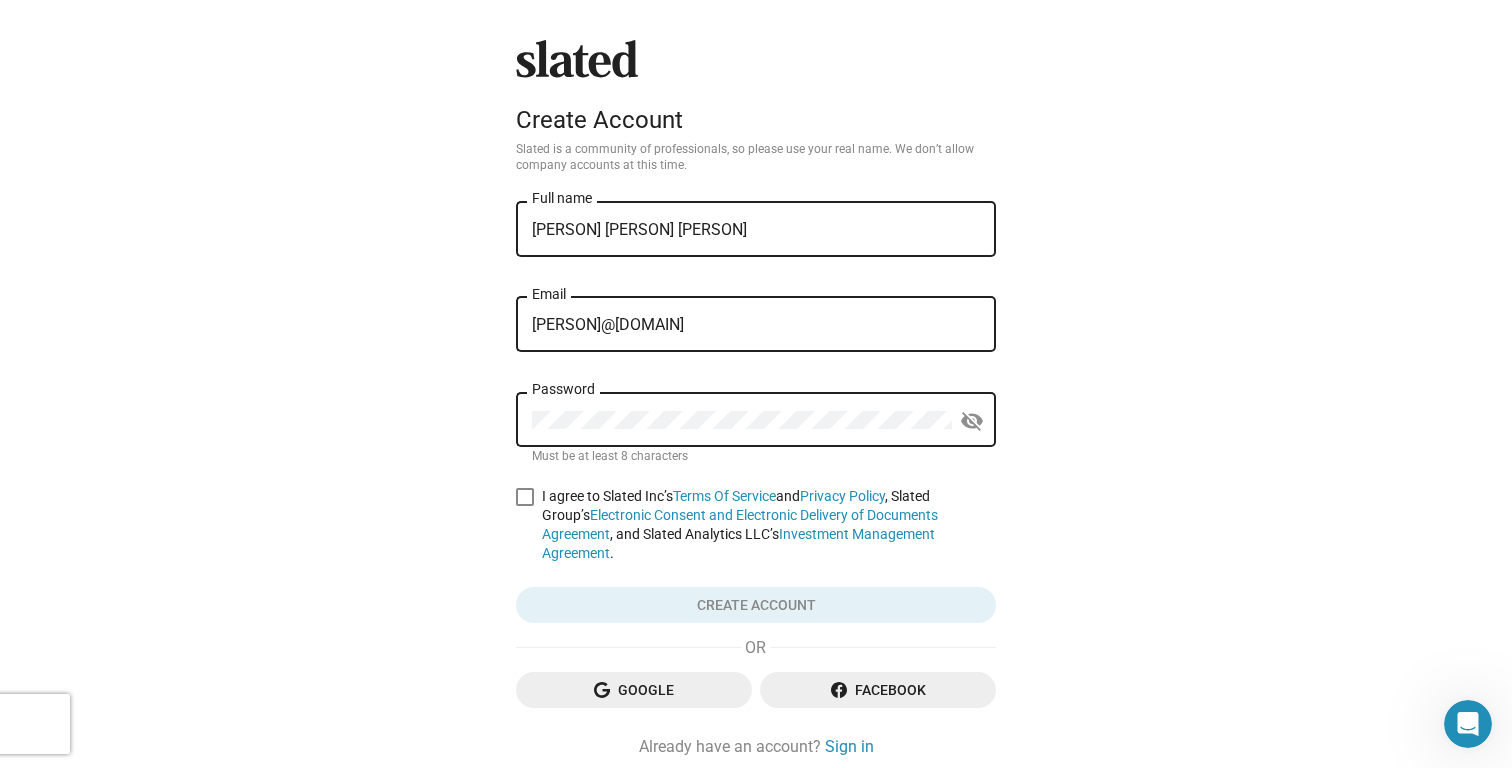 type on "[PERSON]@[DOMAIN]" 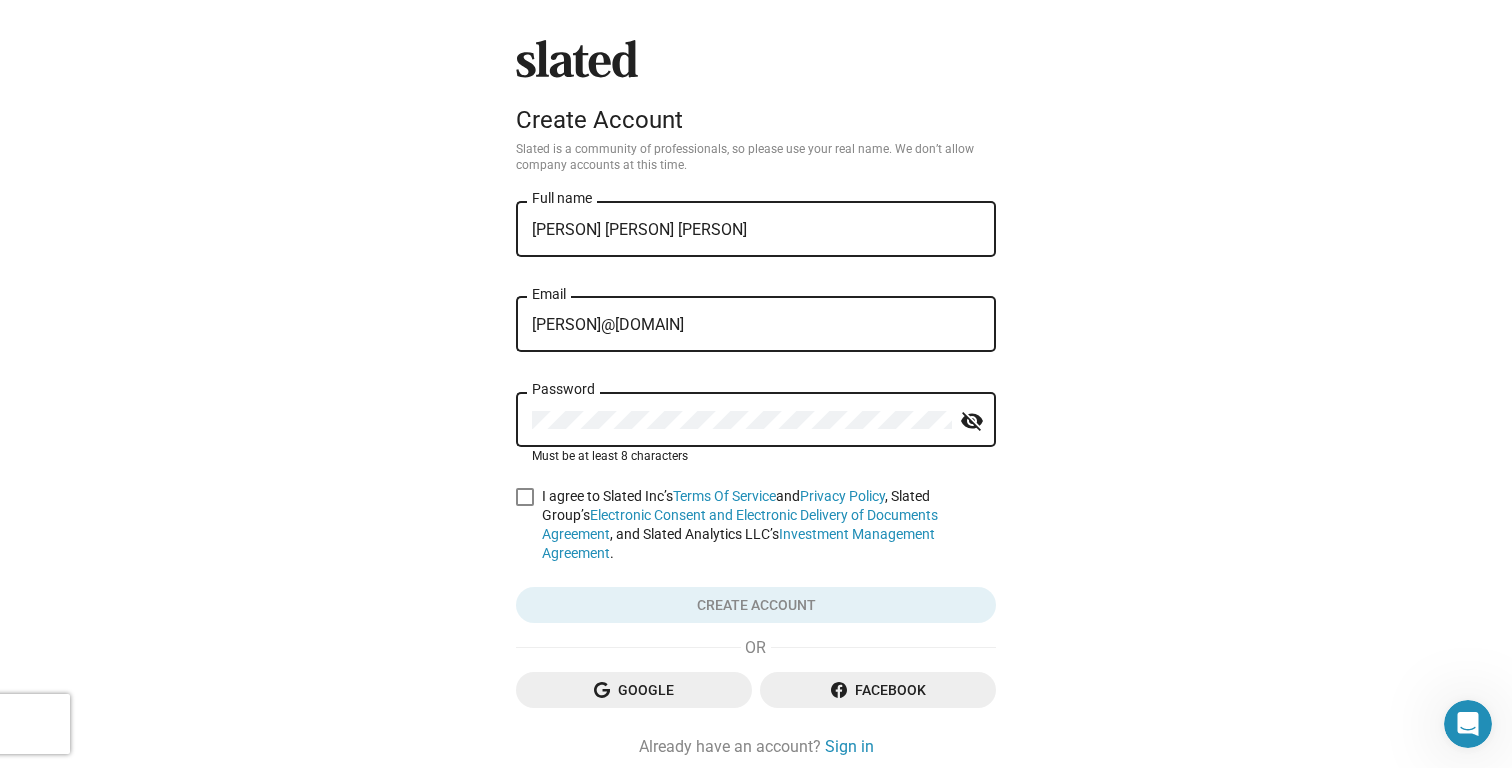 click on "visibility_off" at bounding box center [972, 421] 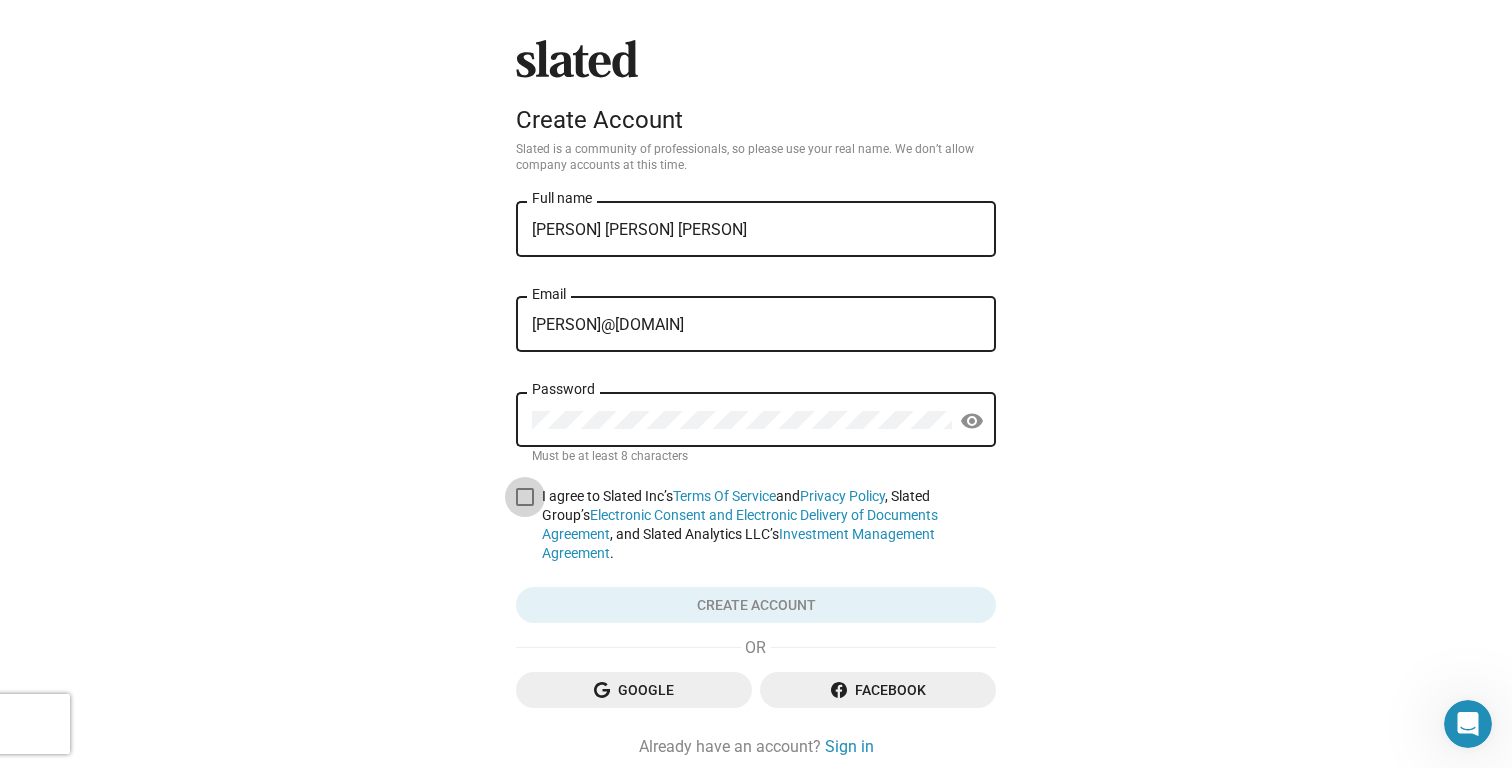 click at bounding box center (525, 497) 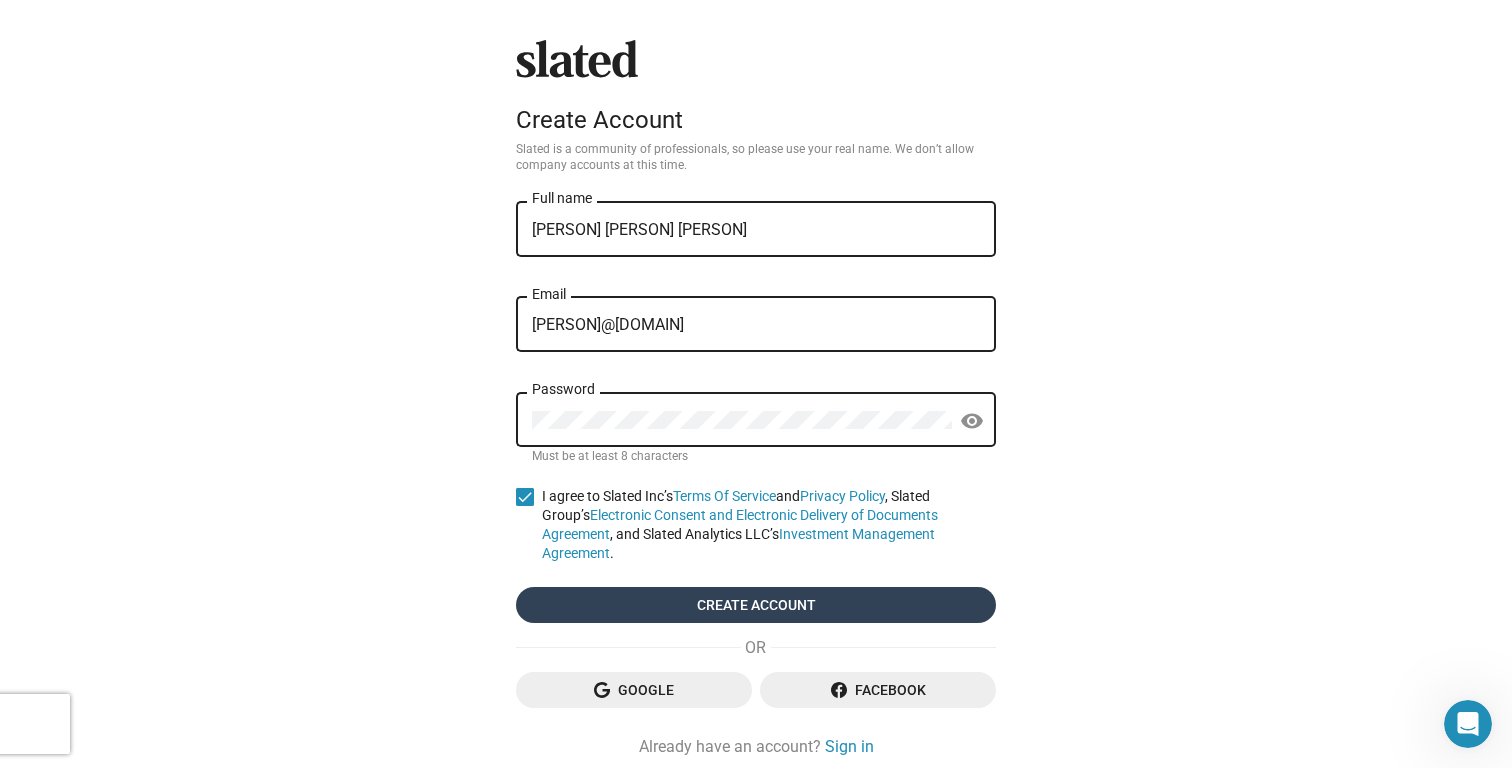 click on "Create account" at bounding box center (756, 605) 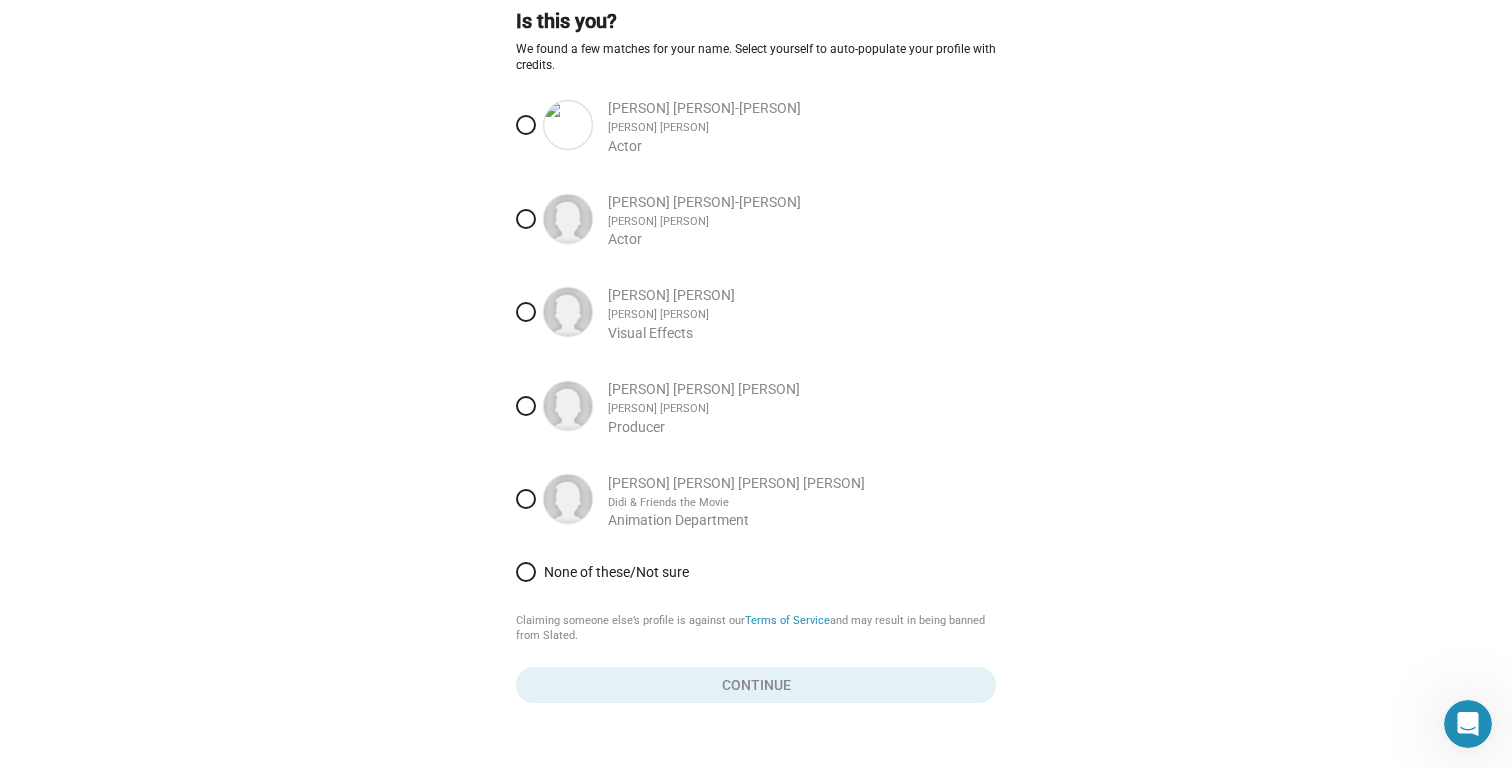 scroll, scrollTop: 150, scrollLeft: 0, axis: vertical 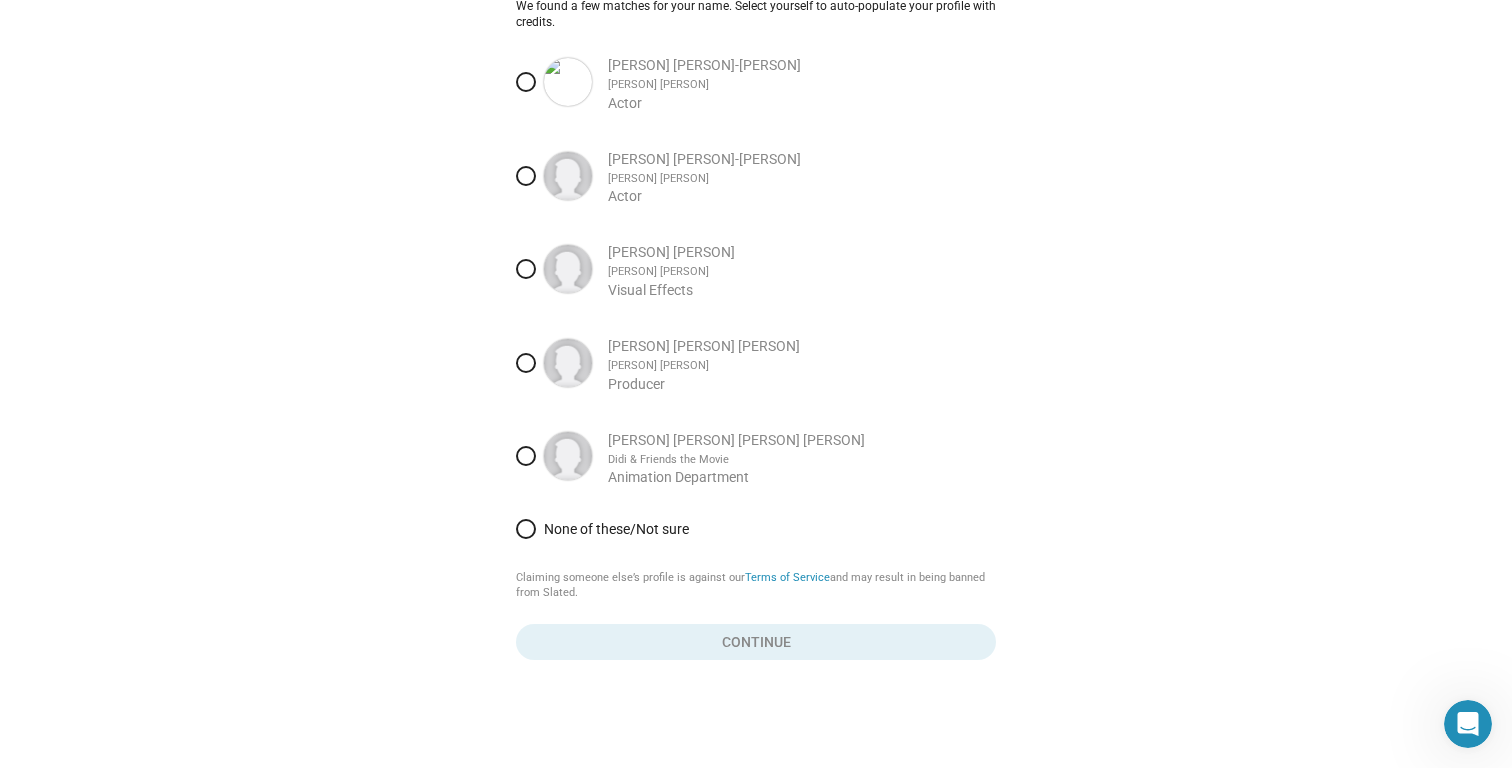 click on "None of these/Not sure" at bounding box center (766, 529) 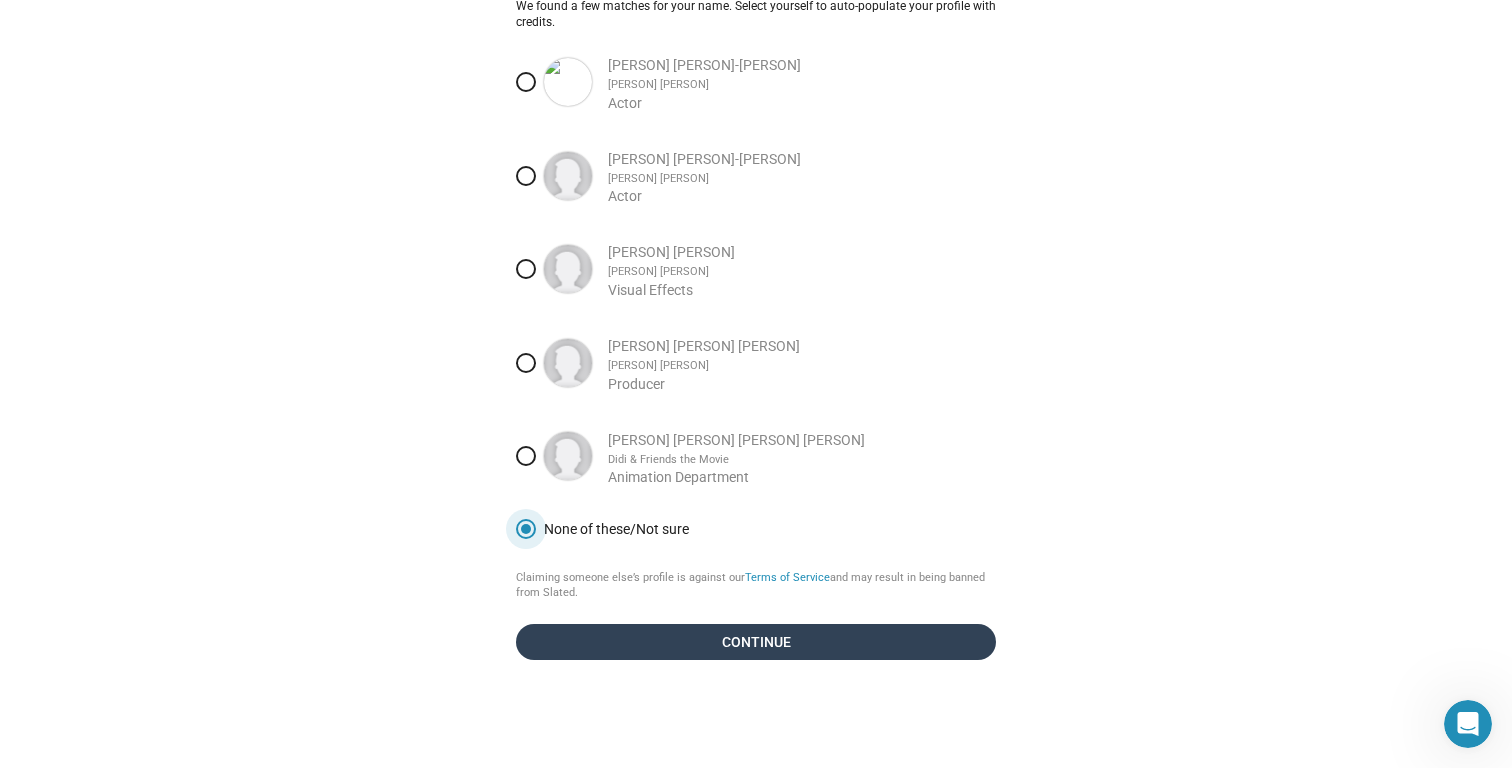 click on "Continue" at bounding box center (756, 642) 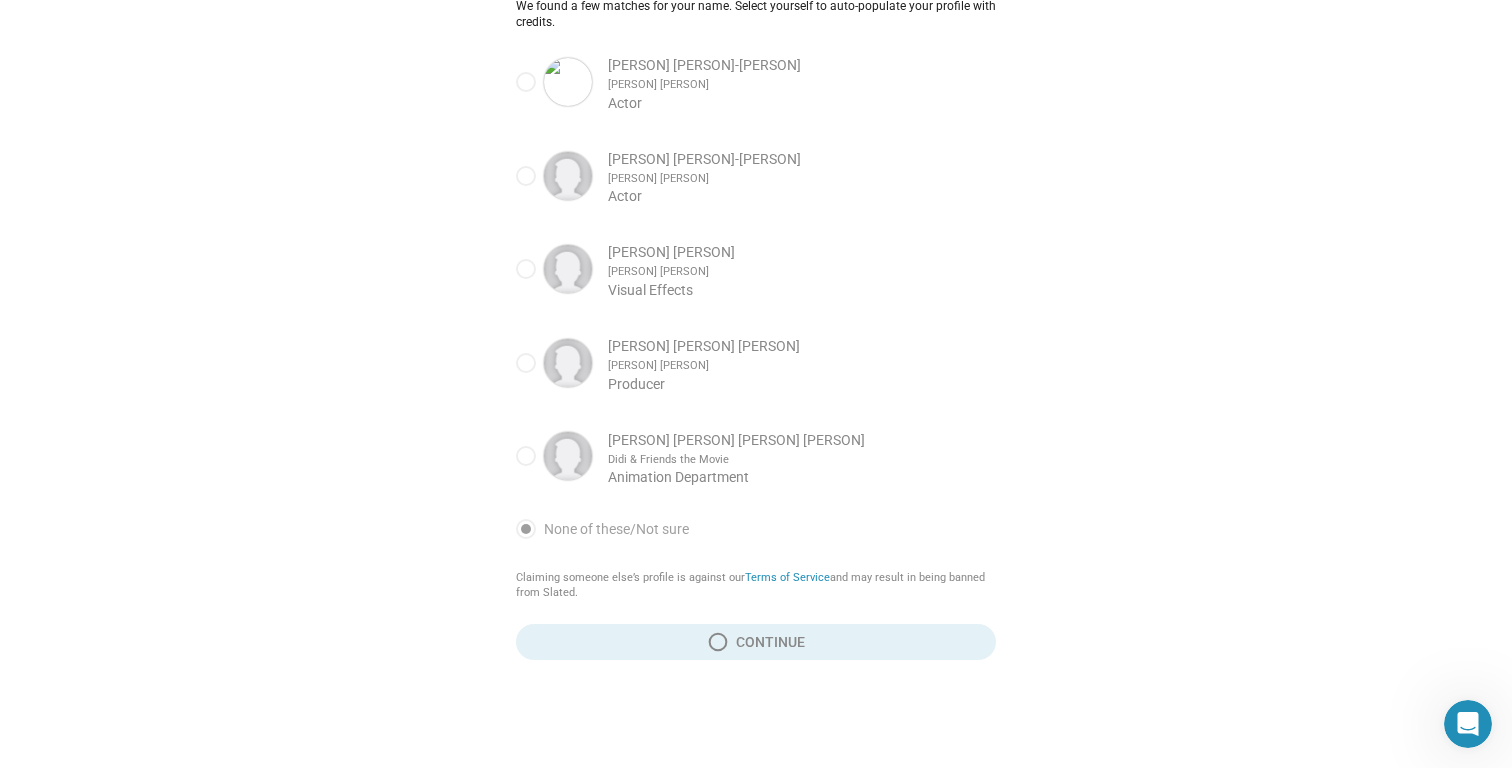 scroll, scrollTop: 0, scrollLeft: 0, axis: both 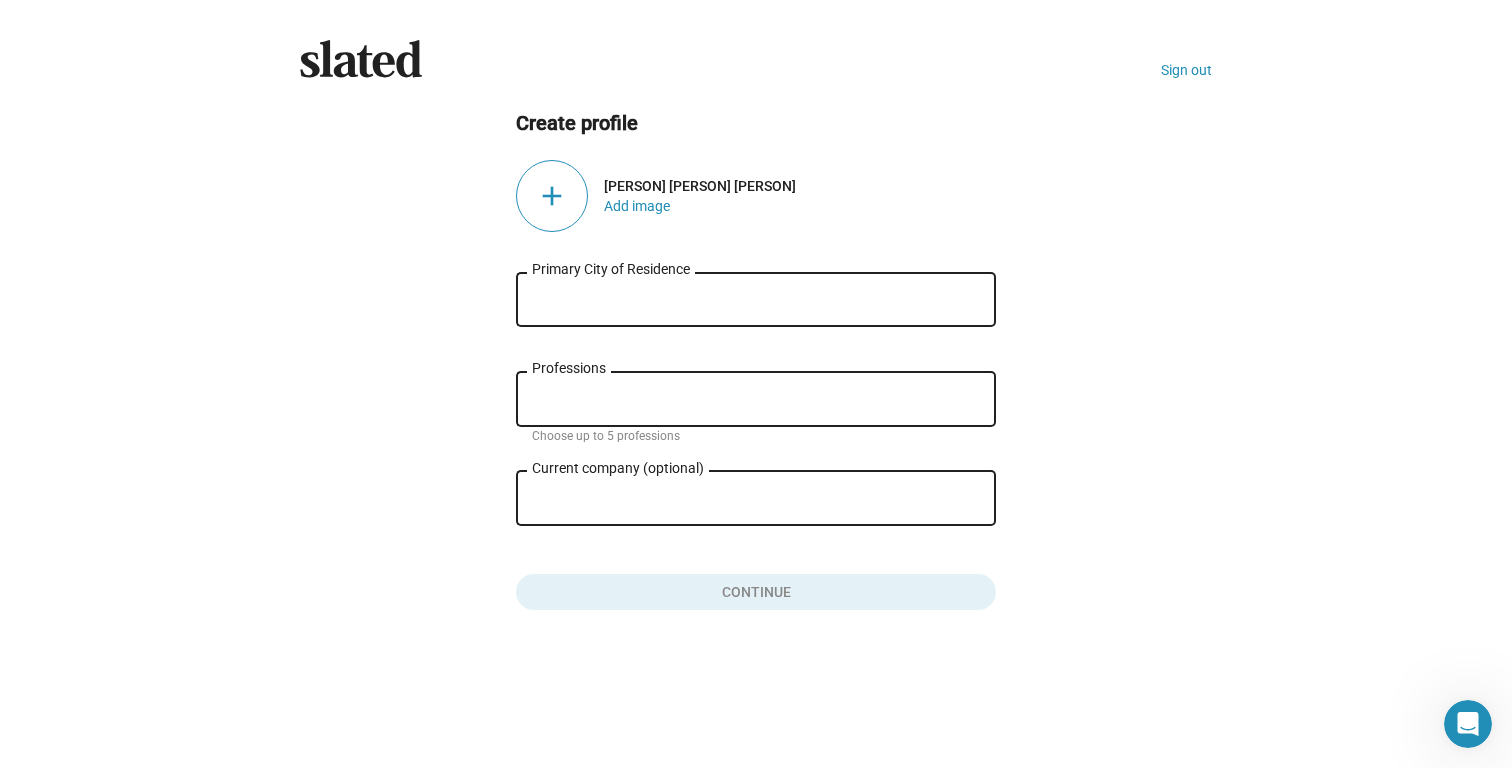 click on "add" at bounding box center [552, 196] 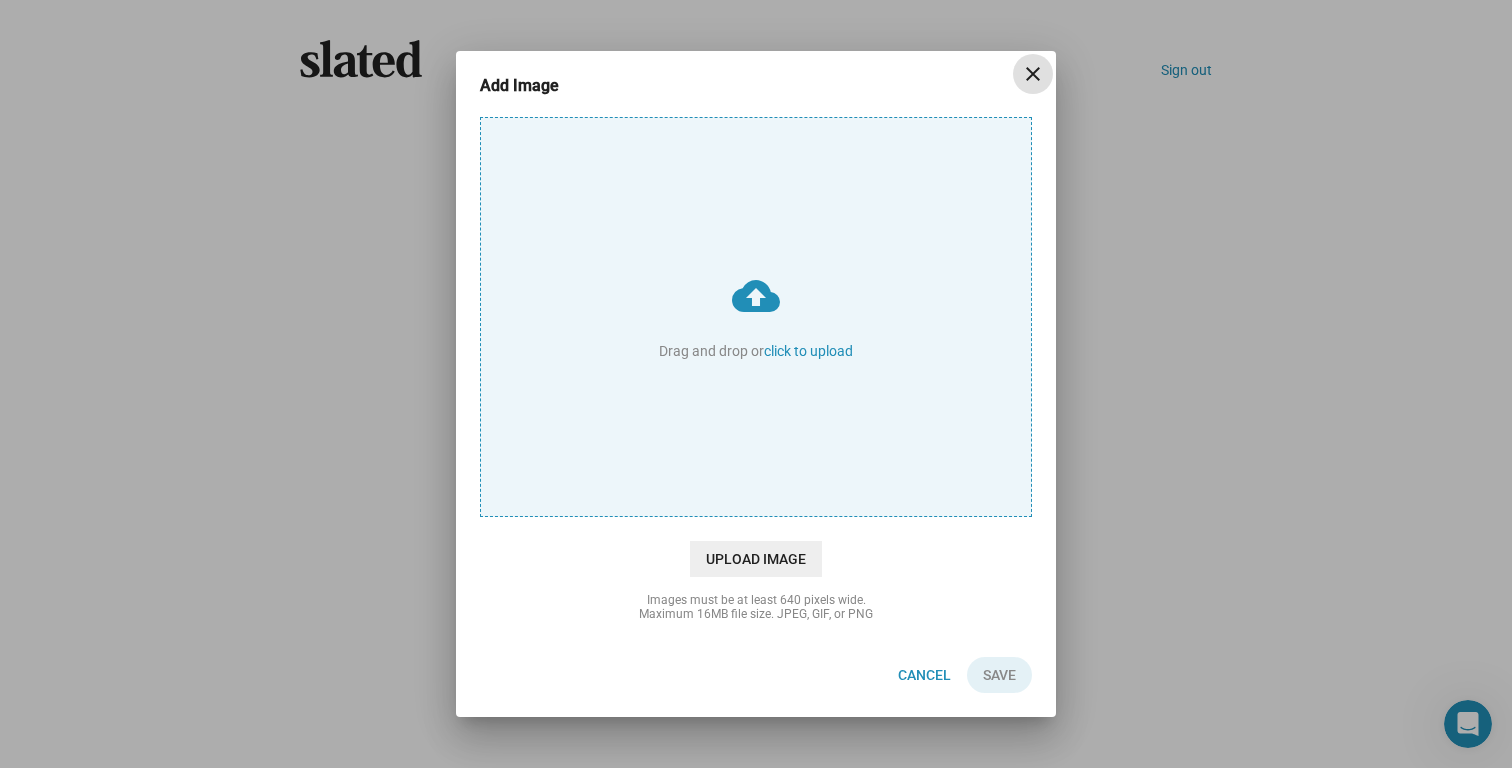 click on "cloud_upload Drag and drop or  click to upload" at bounding box center (756, 317) 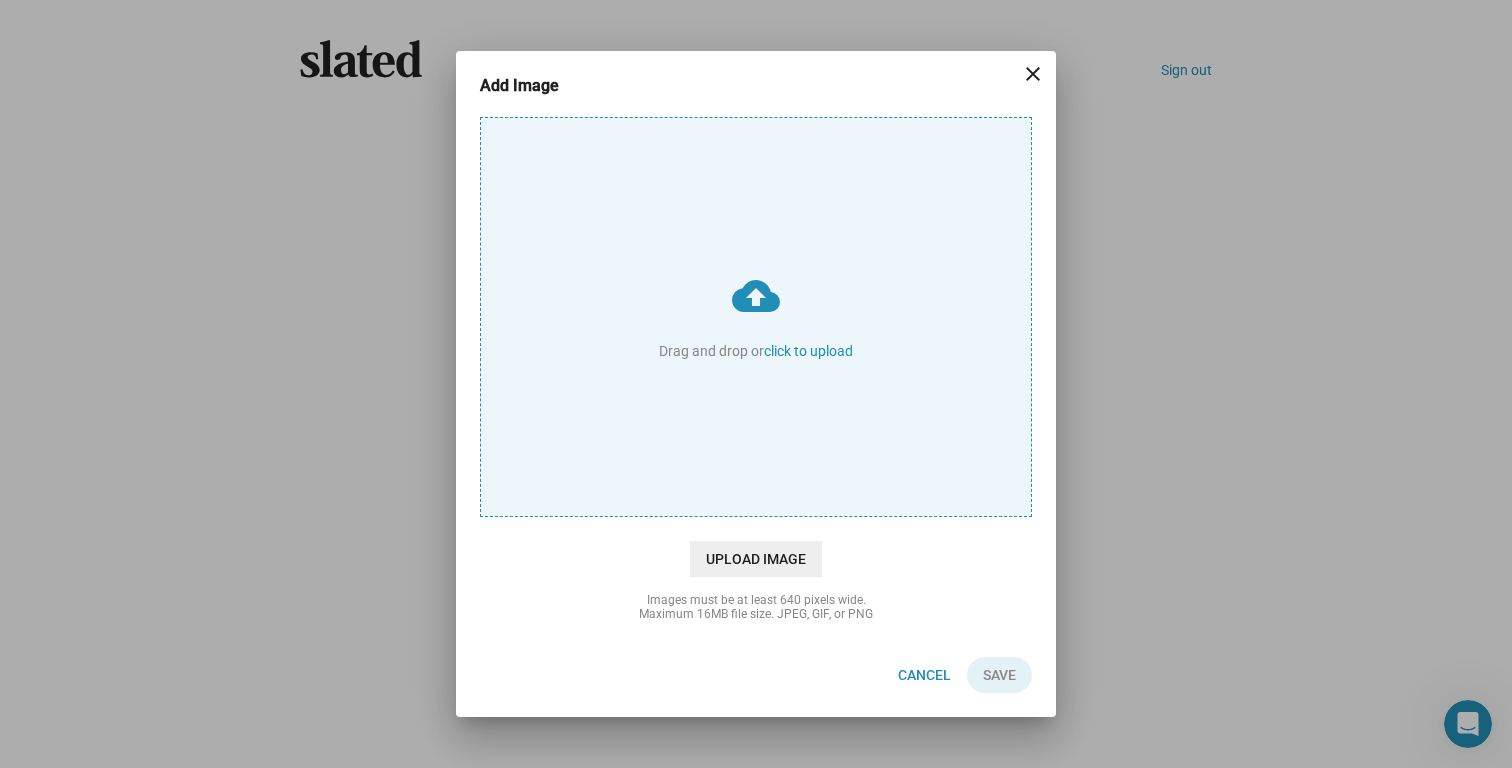 type on "C:\fakepath\IMG_0038.jpeg" 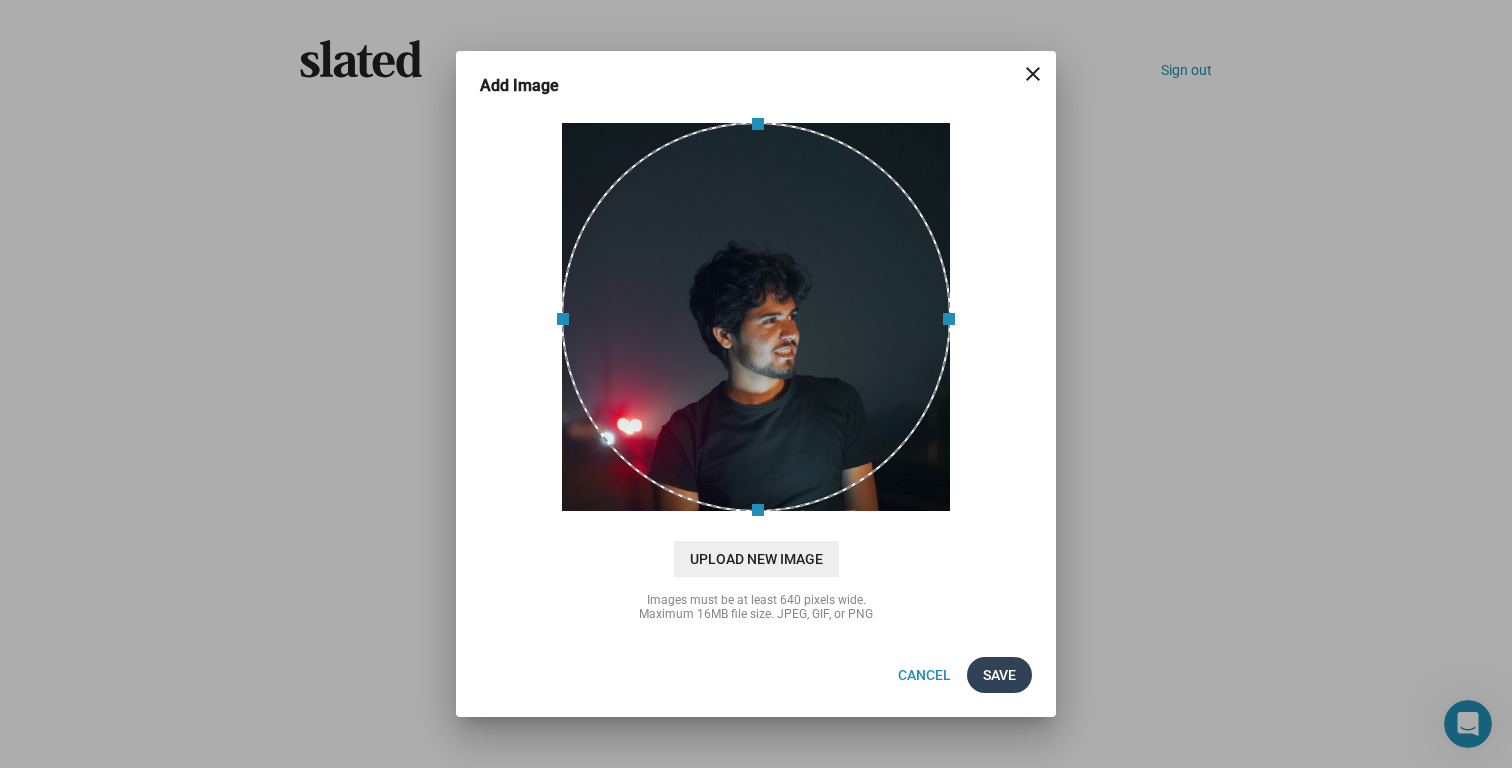 click on "Save" at bounding box center [999, 675] 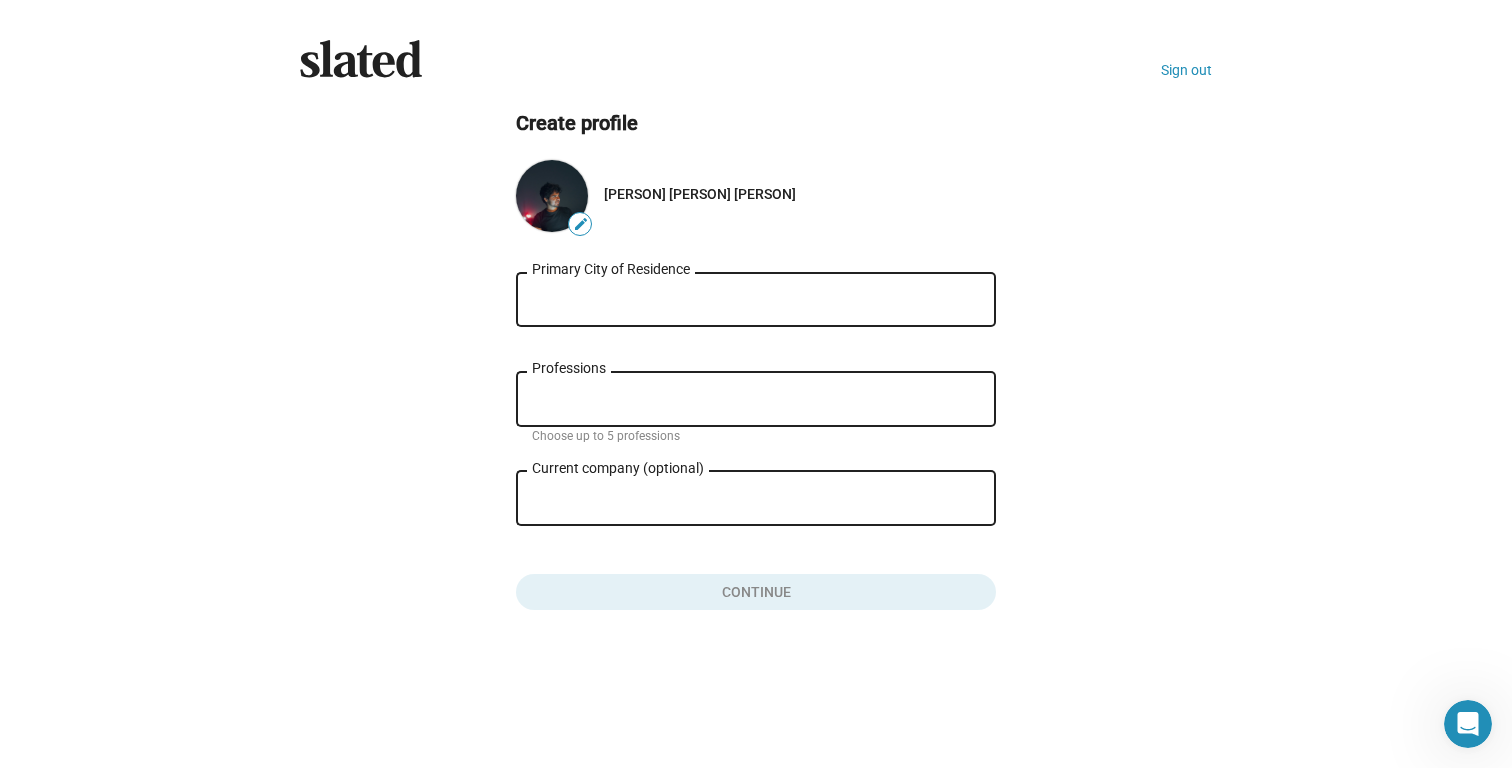 click on "Primary City of Residence" at bounding box center (756, 300) 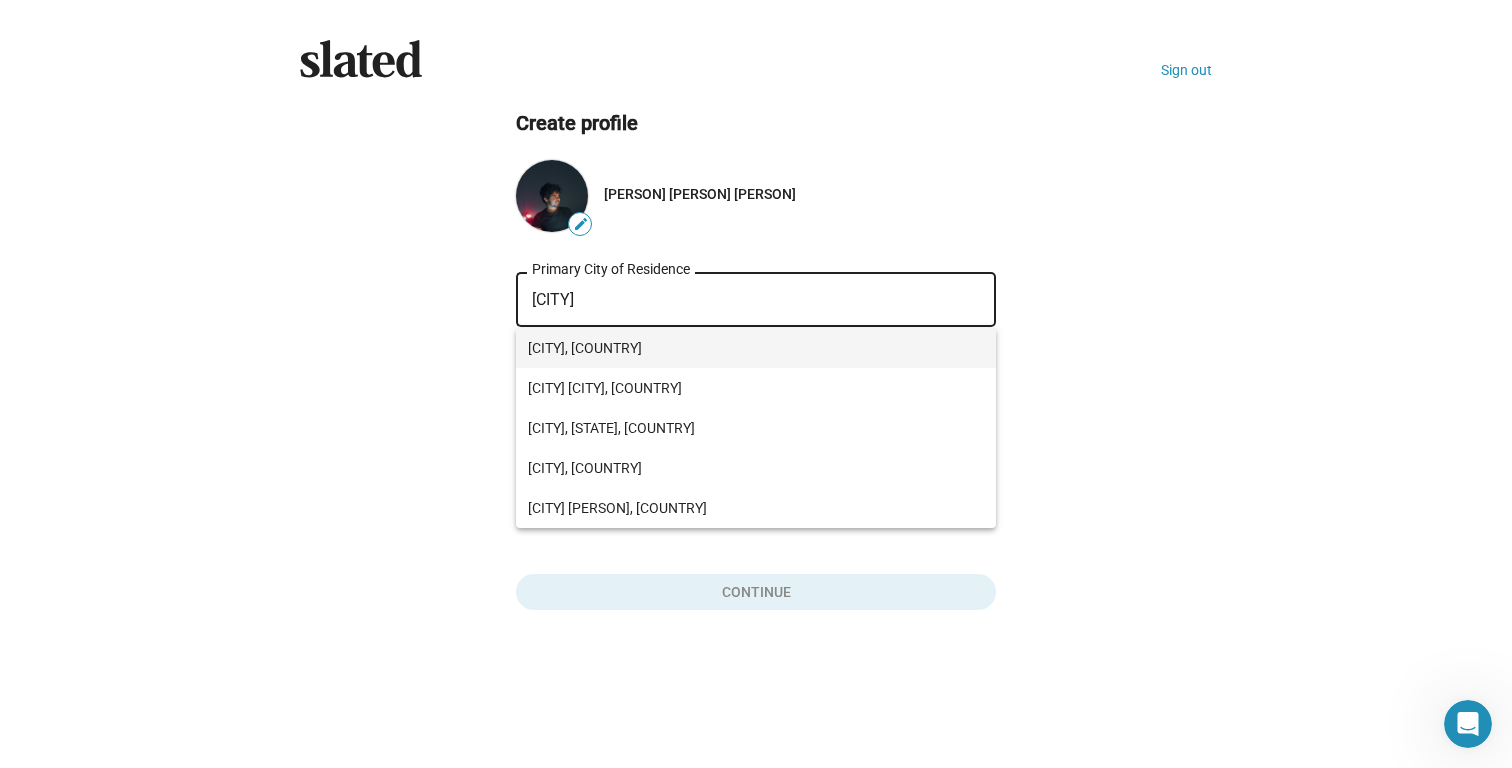 type on "[CITY]" 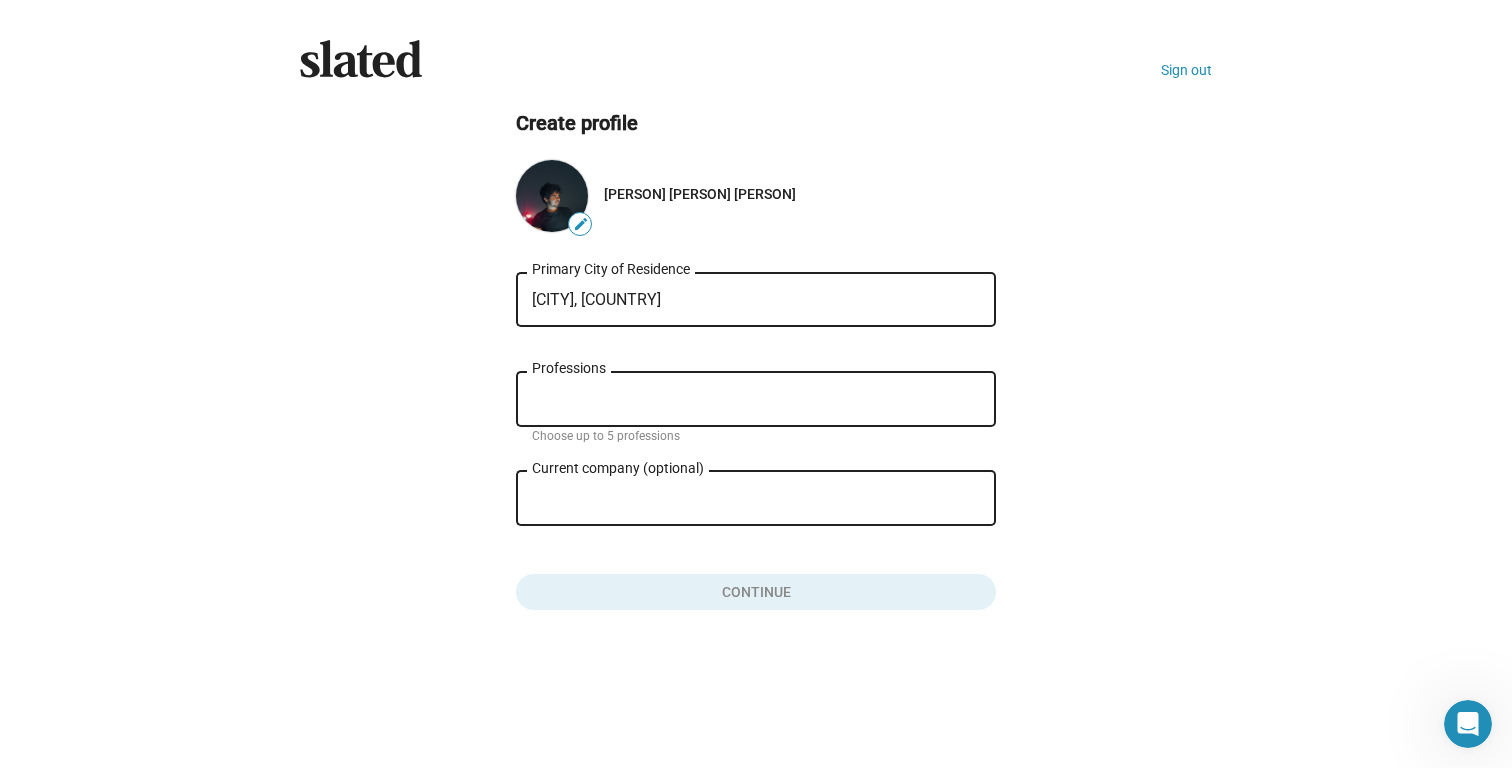 click on "Professions" at bounding box center [760, 400] 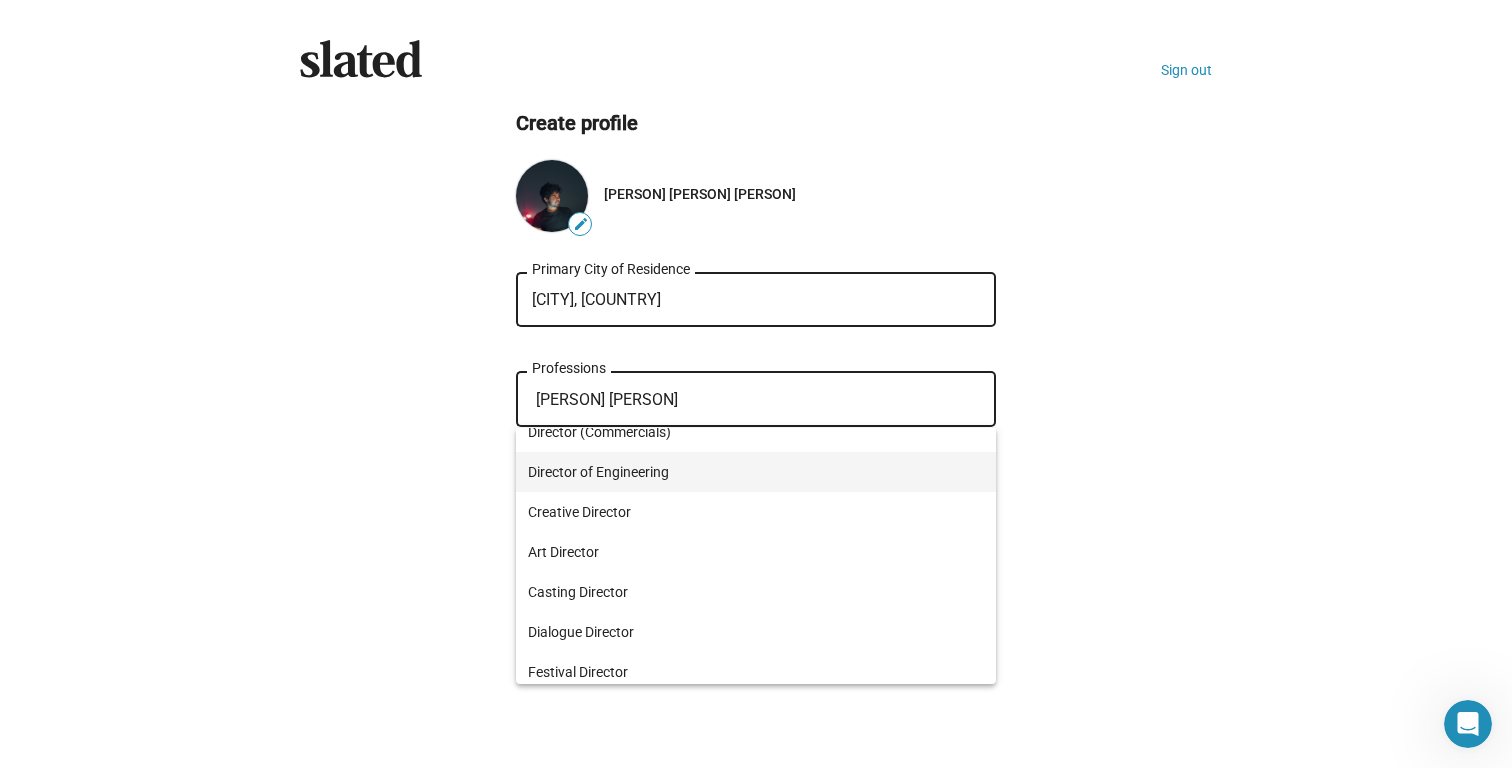 scroll, scrollTop: 0, scrollLeft: 0, axis: both 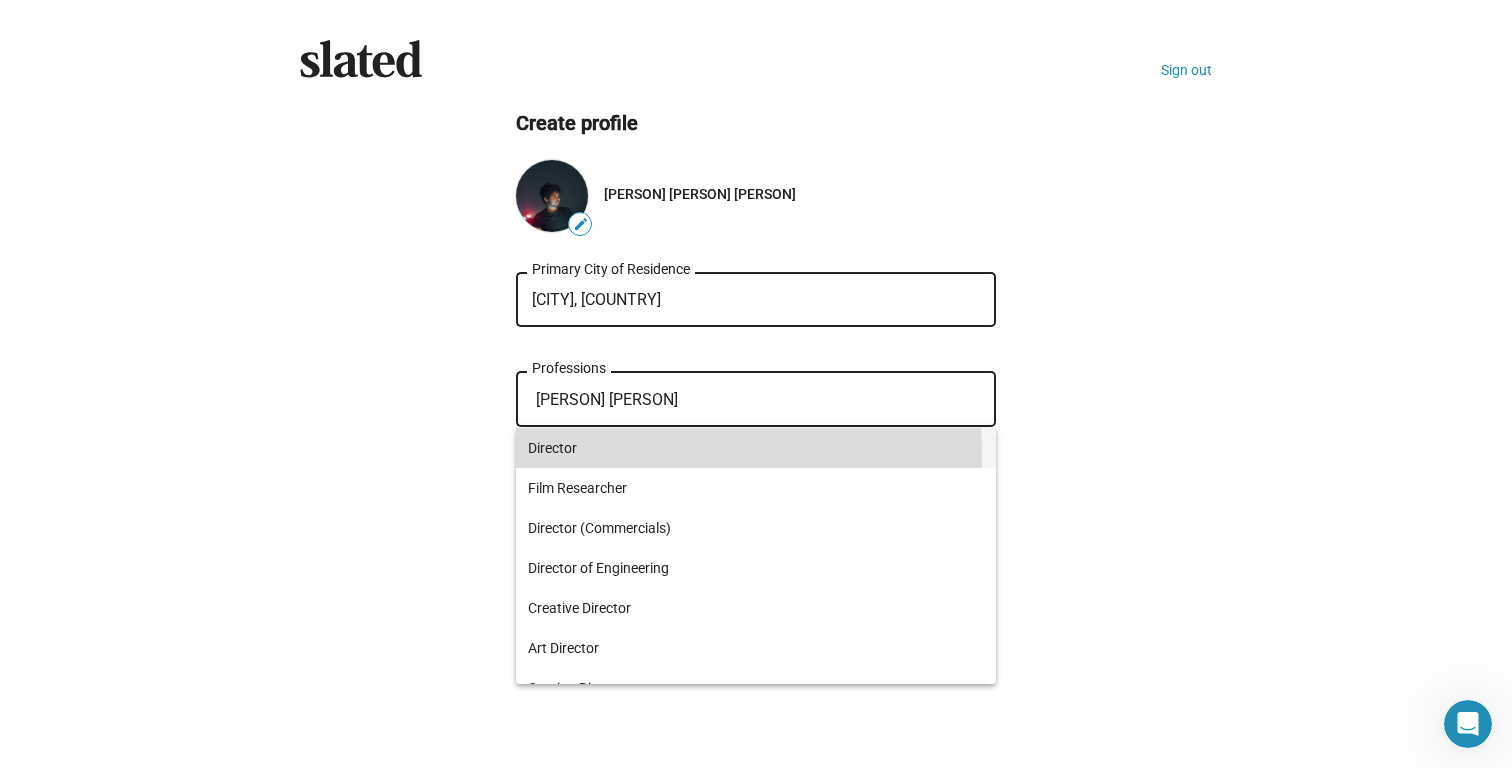 click on "Director" at bounding box center [756, 448] 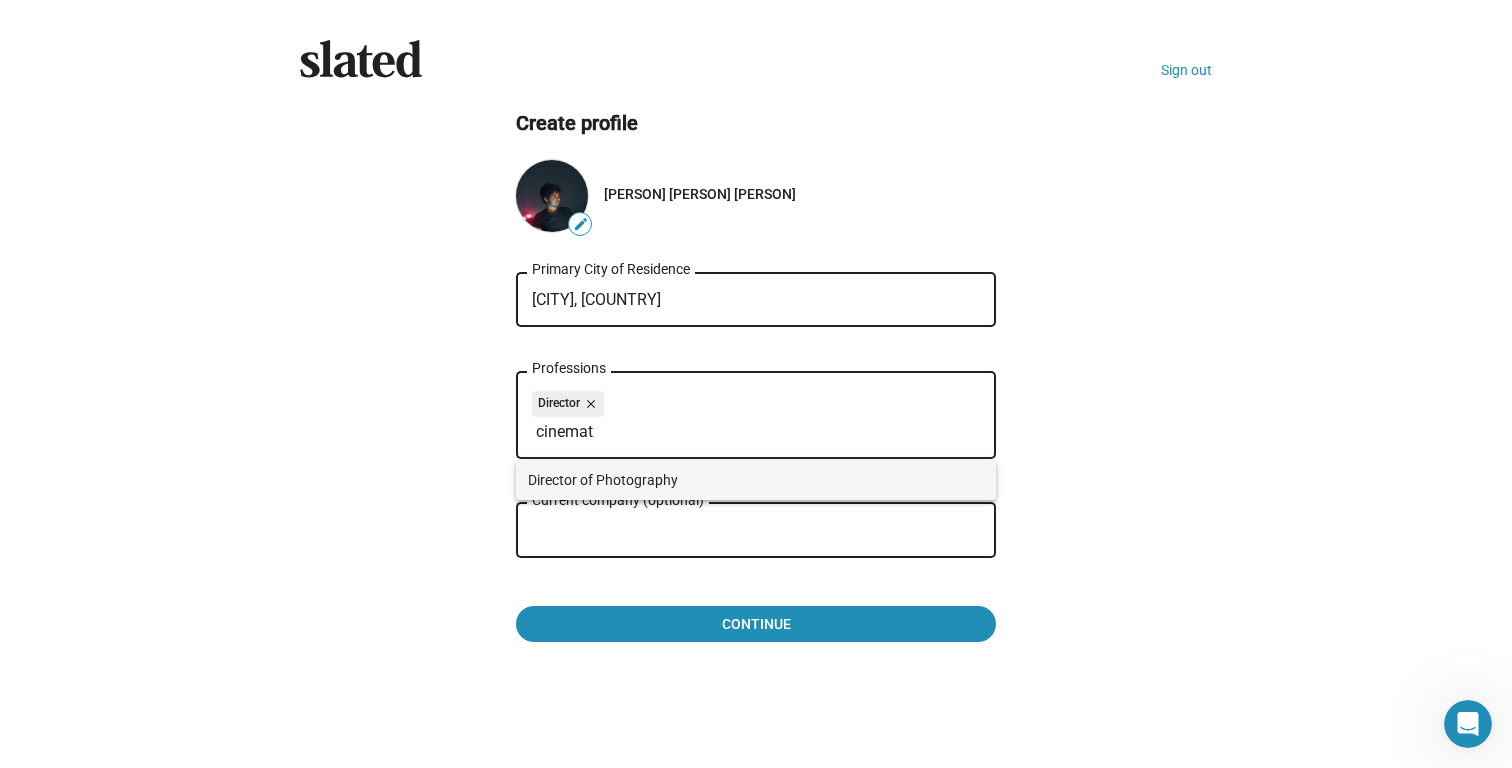 click on "Director of Photography" at bounding box center (756, 480) 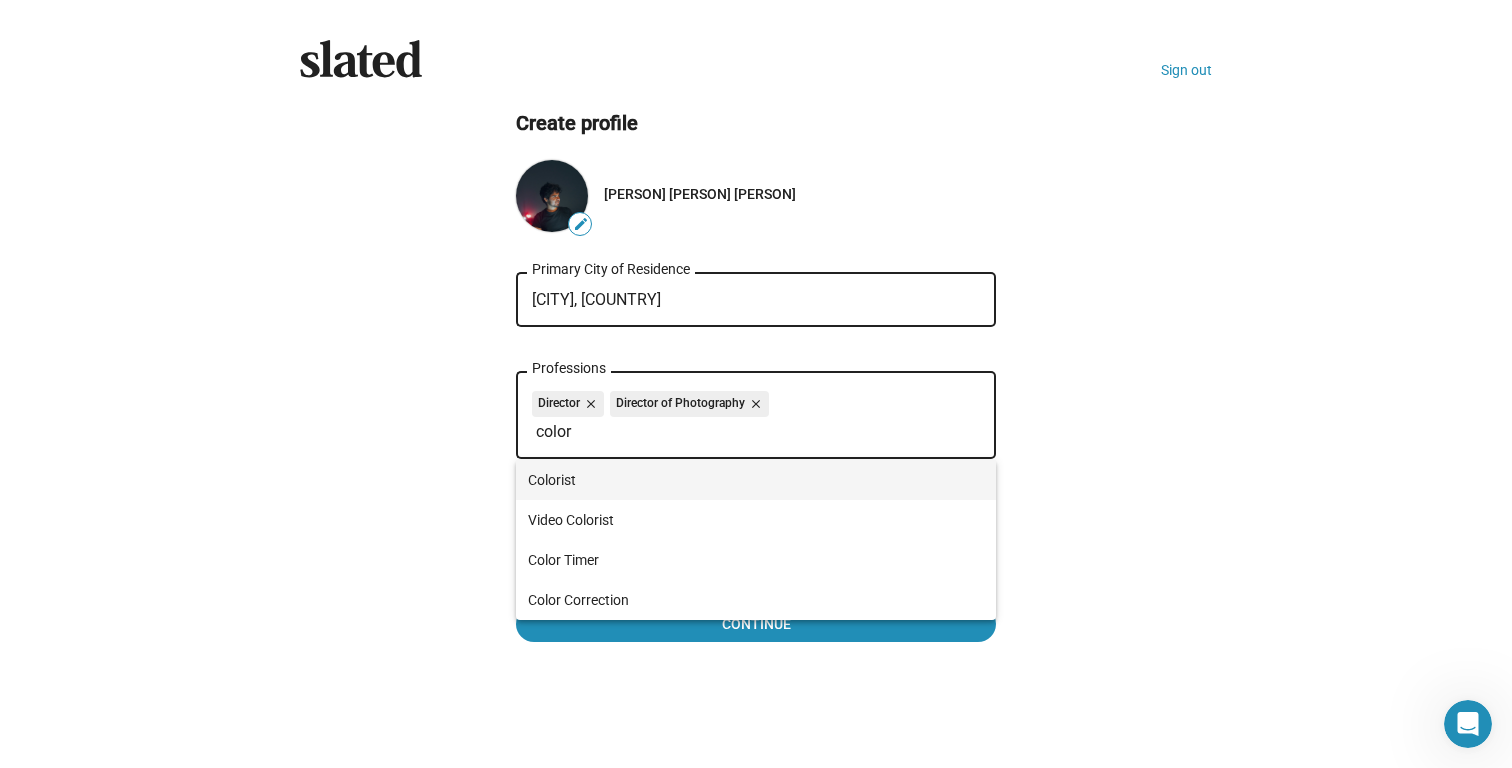 click on "Colorist" at bounding box center [756, 480] 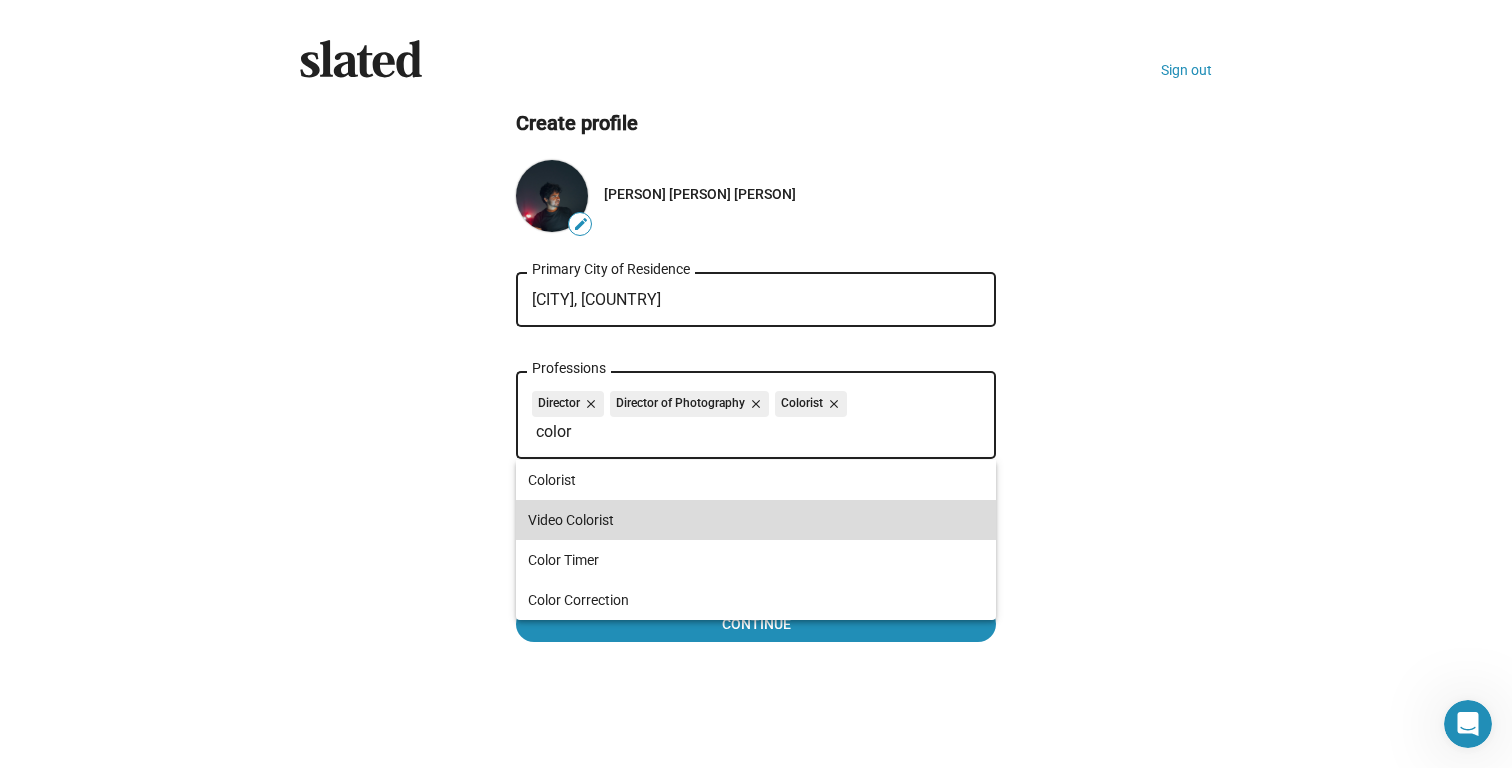 click on "Video Colorist" at bounding box center (756, 520) 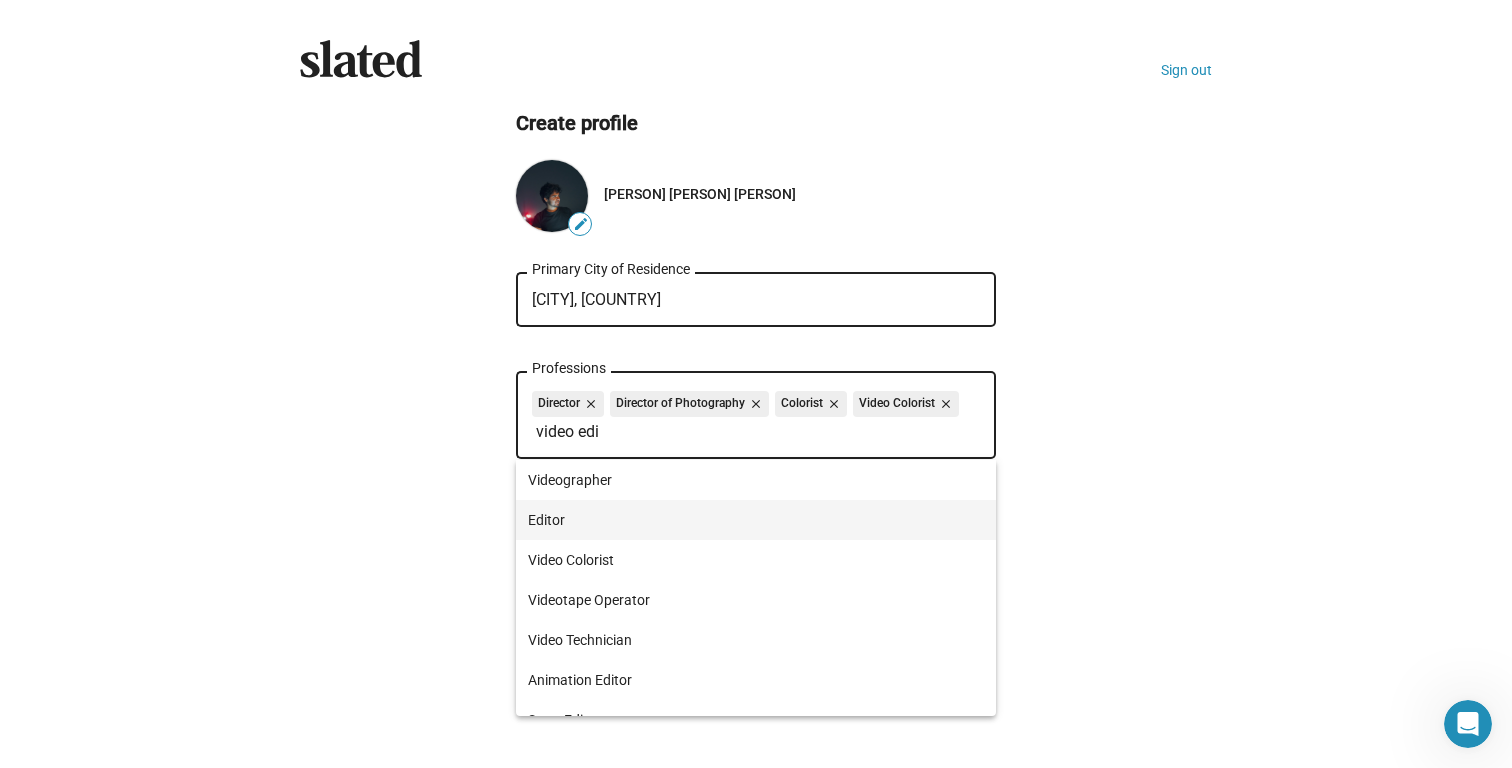 type on "video edi" 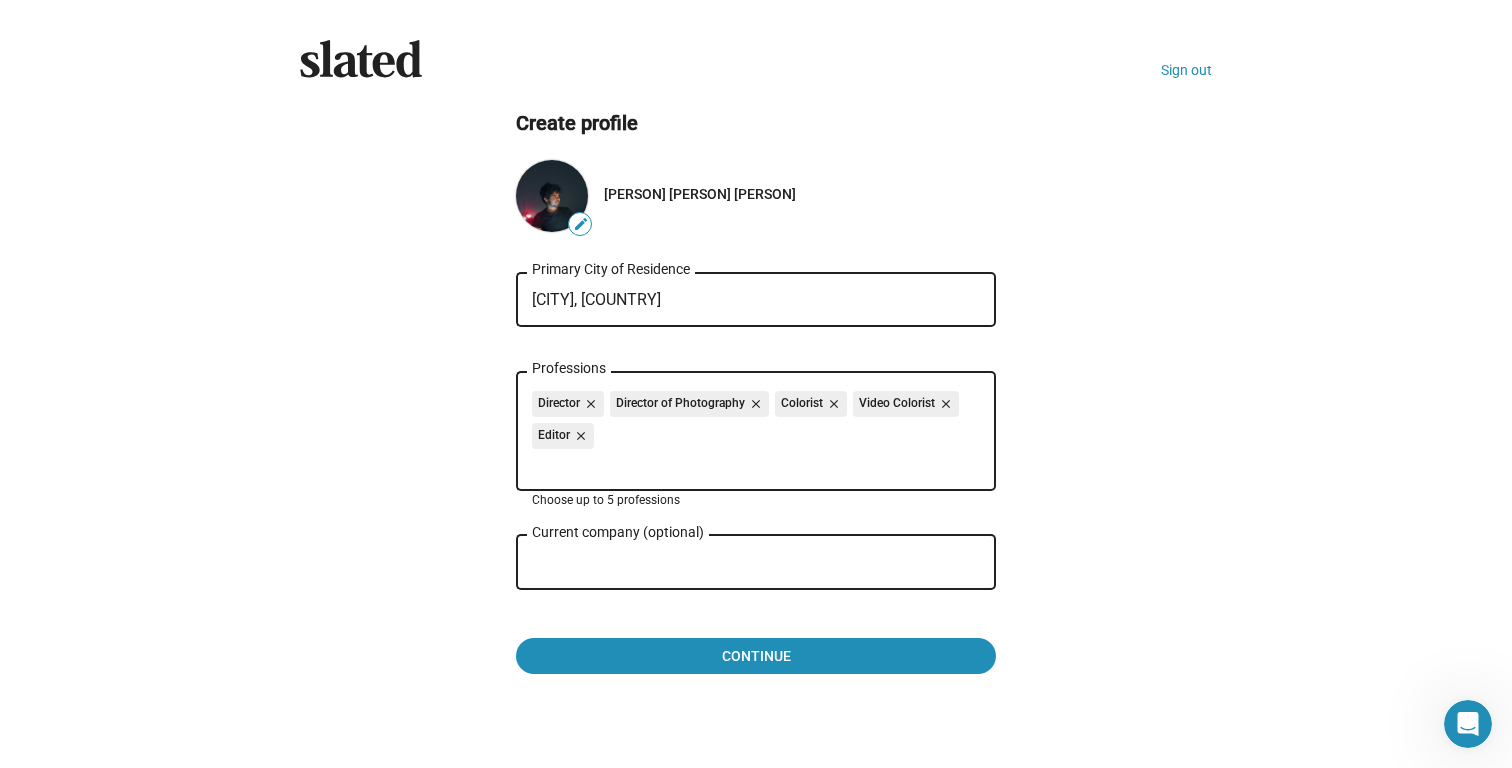 scroll, scrollTop: 15, scrollLeft: 0, axis: vertical 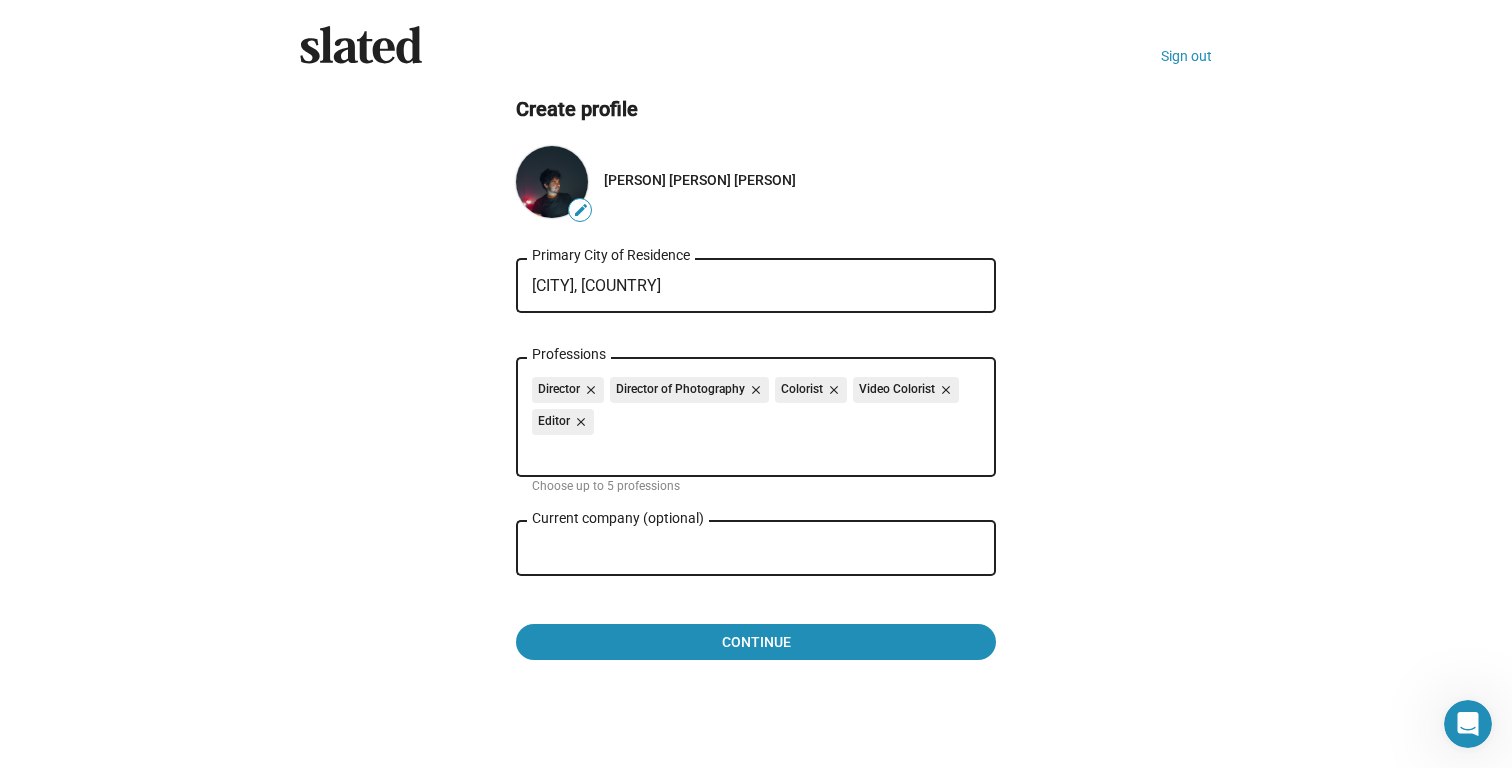 click on "Current company (optional)" at bounding box center [742, 549] 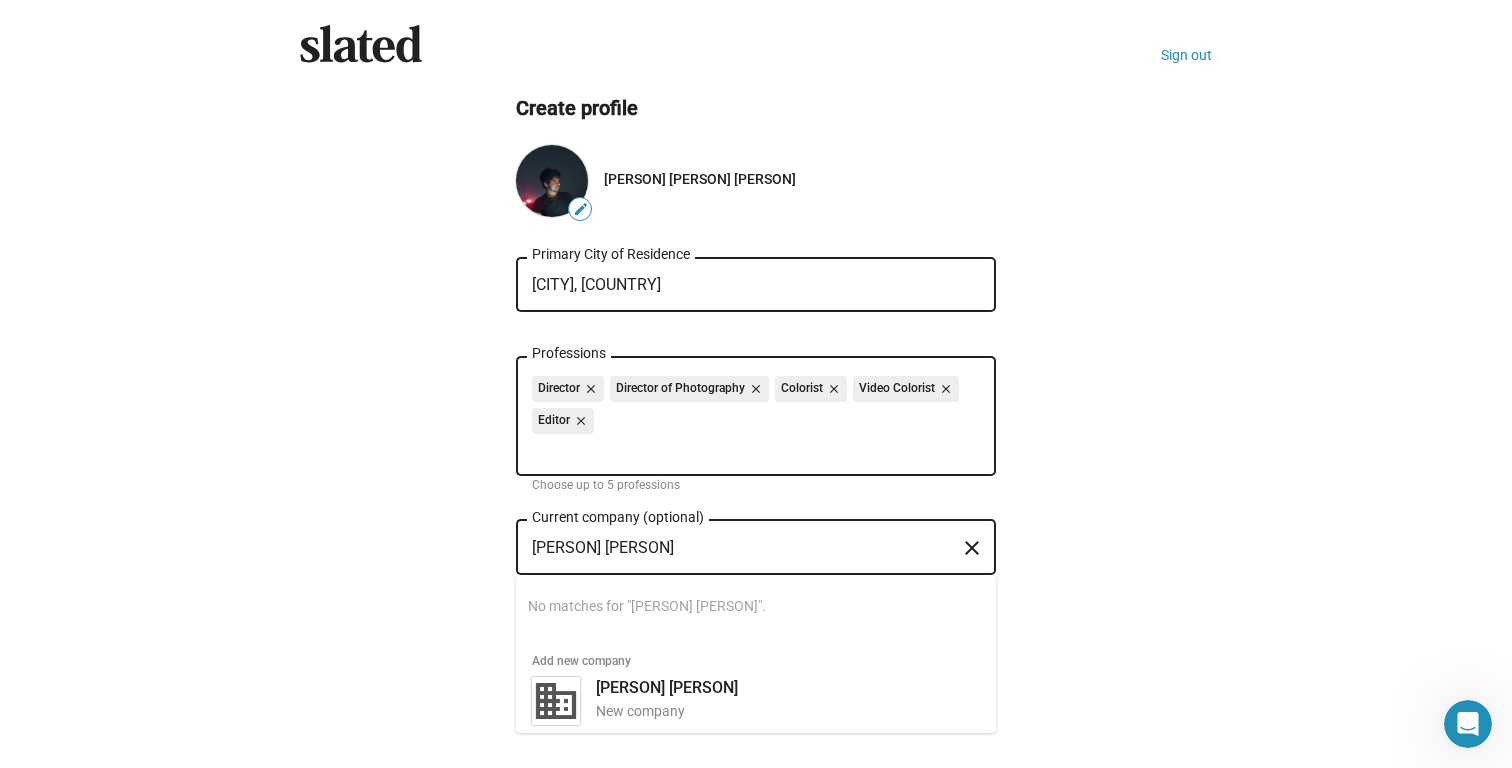 scroll, scrollTop: 35, scrollLeft: 0, axis: vertical 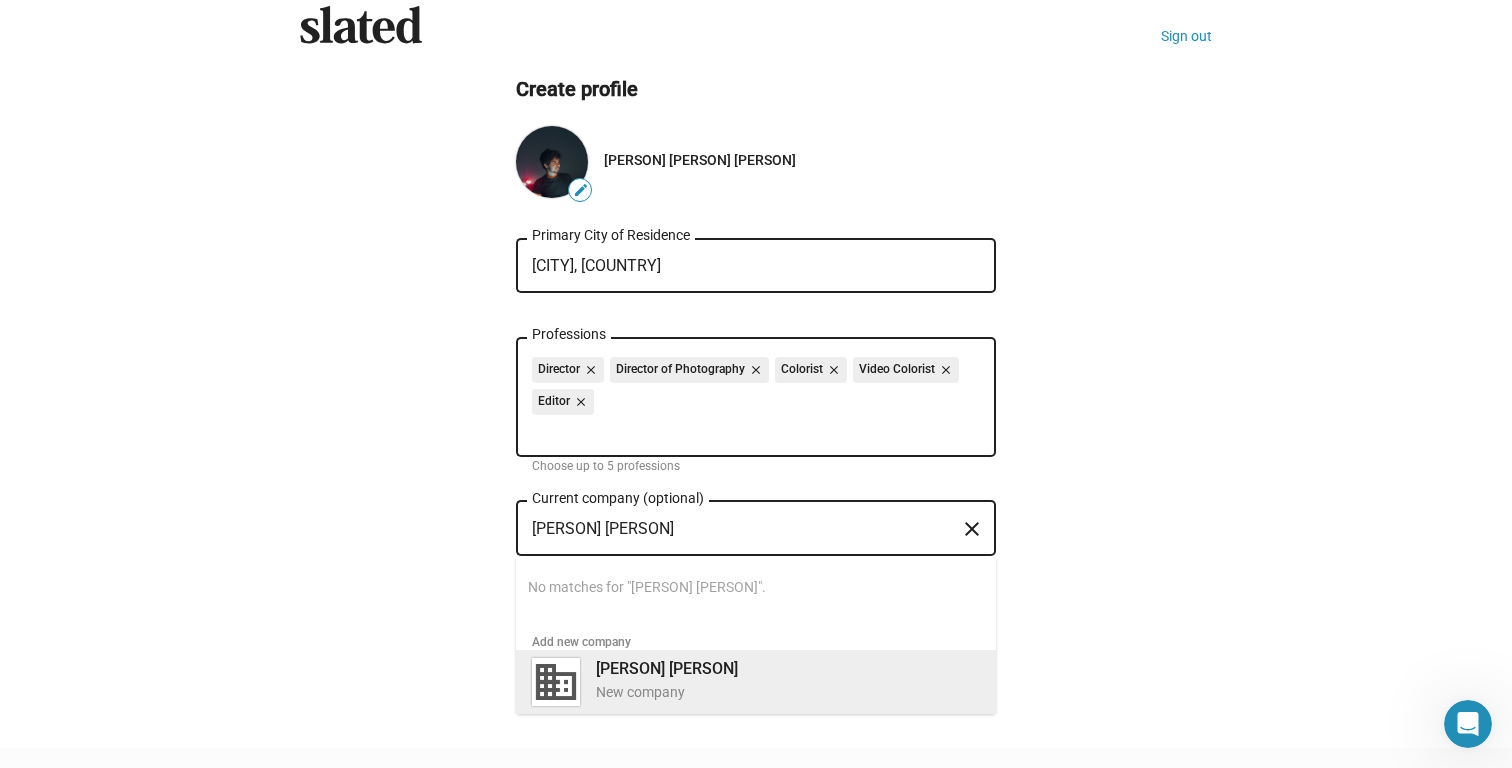 type on "[PERSON] [PERSON]" 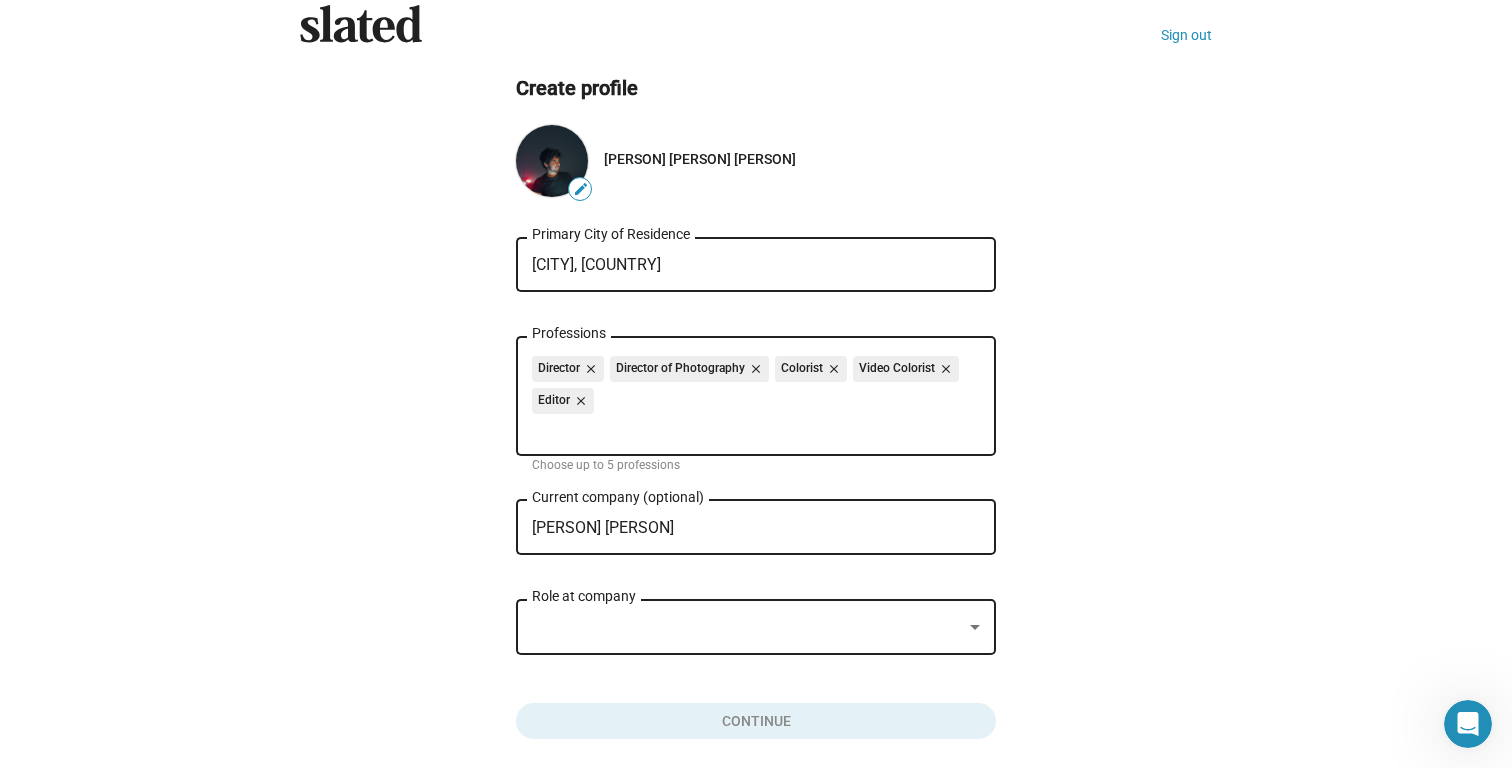 click at bounding box center (747, 627) 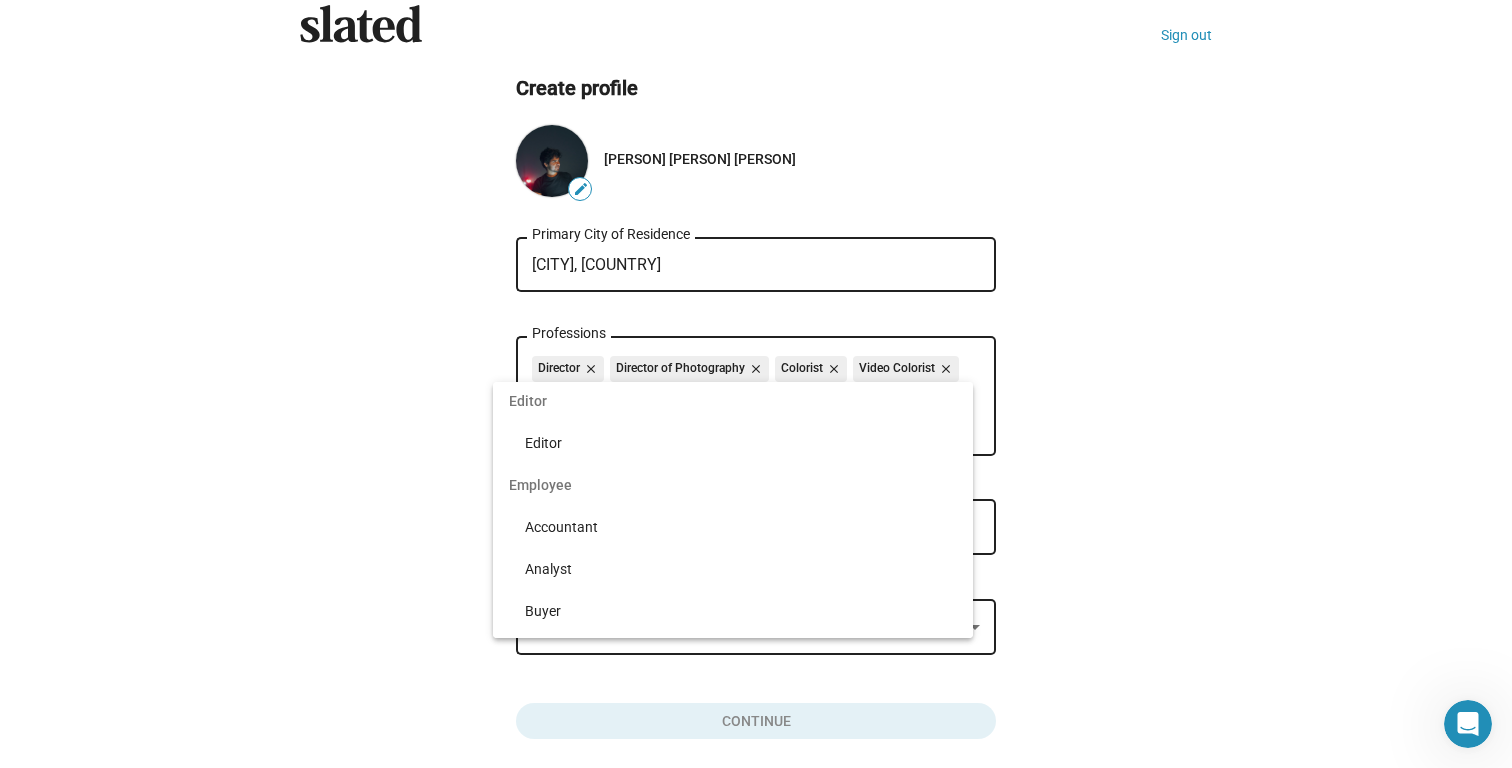 scroll, scrollTop: 328, scrollLeft: 0, axis: vertical 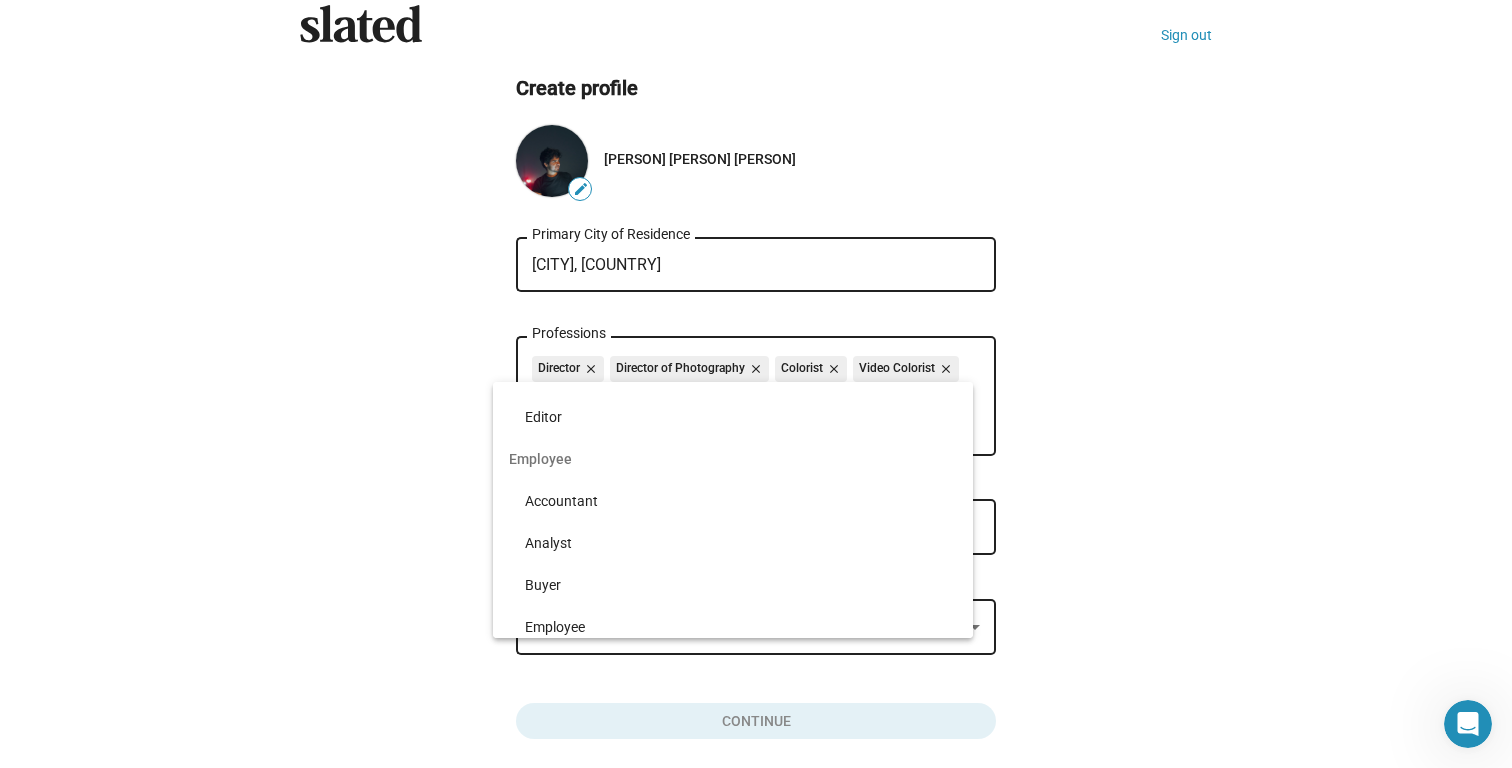 click at bounding box center [756, 384] 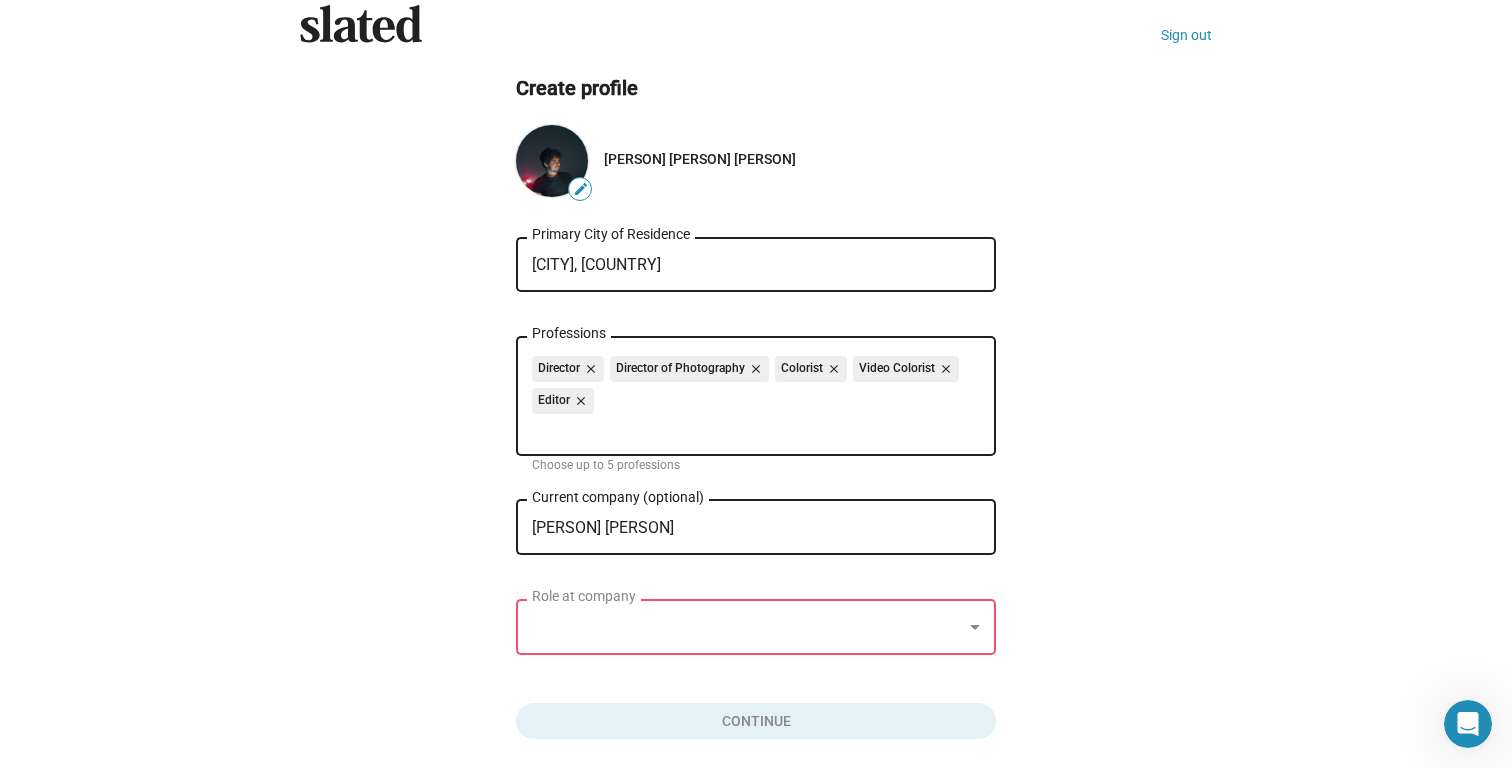 click at bounding box center [747, 627] 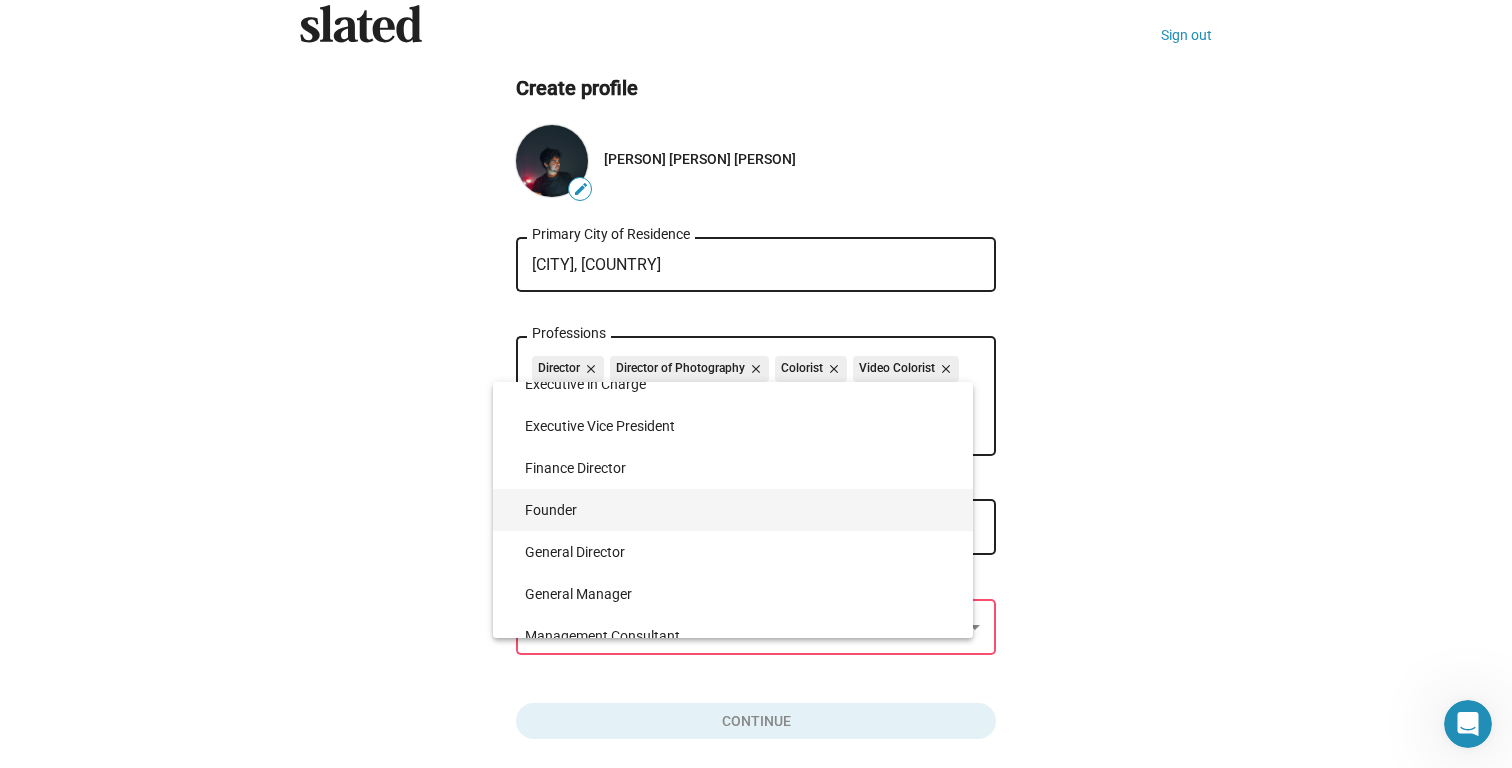 scroll, scrollTop: 3770, scrollLeft: 0, axis: vertical 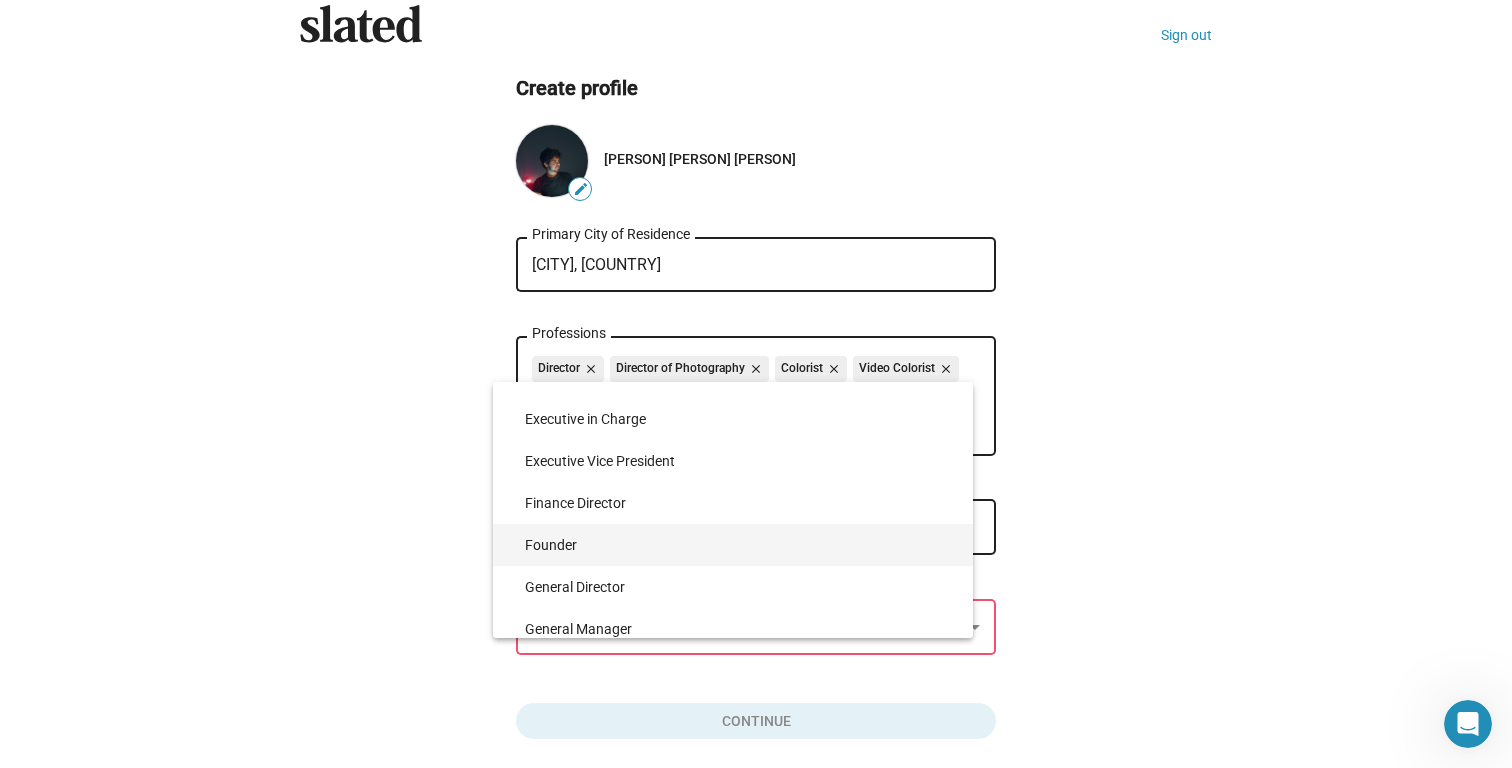click on "Founder" at bounding box center [741, 545] 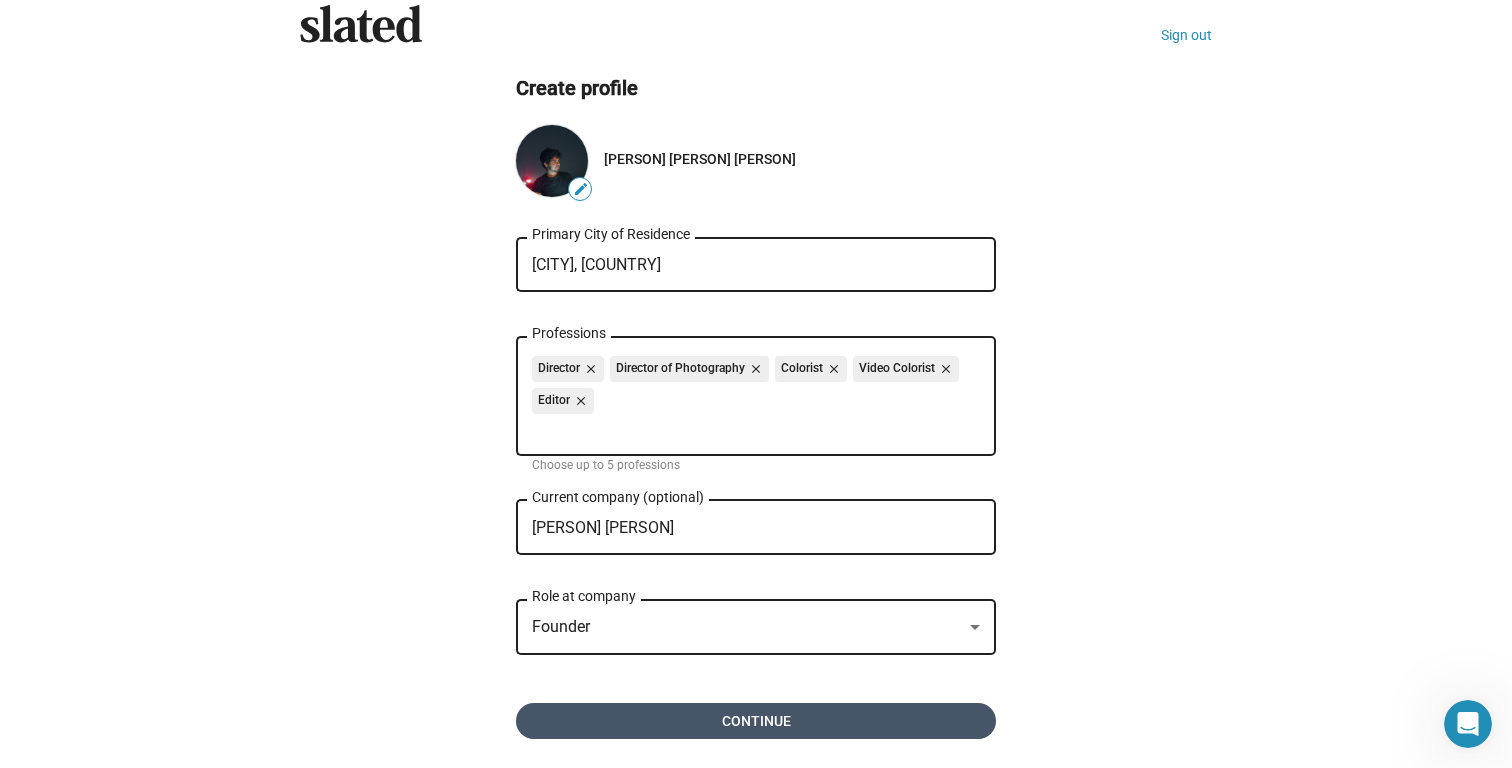 click on "Continue" at bounding box center (756, 721) 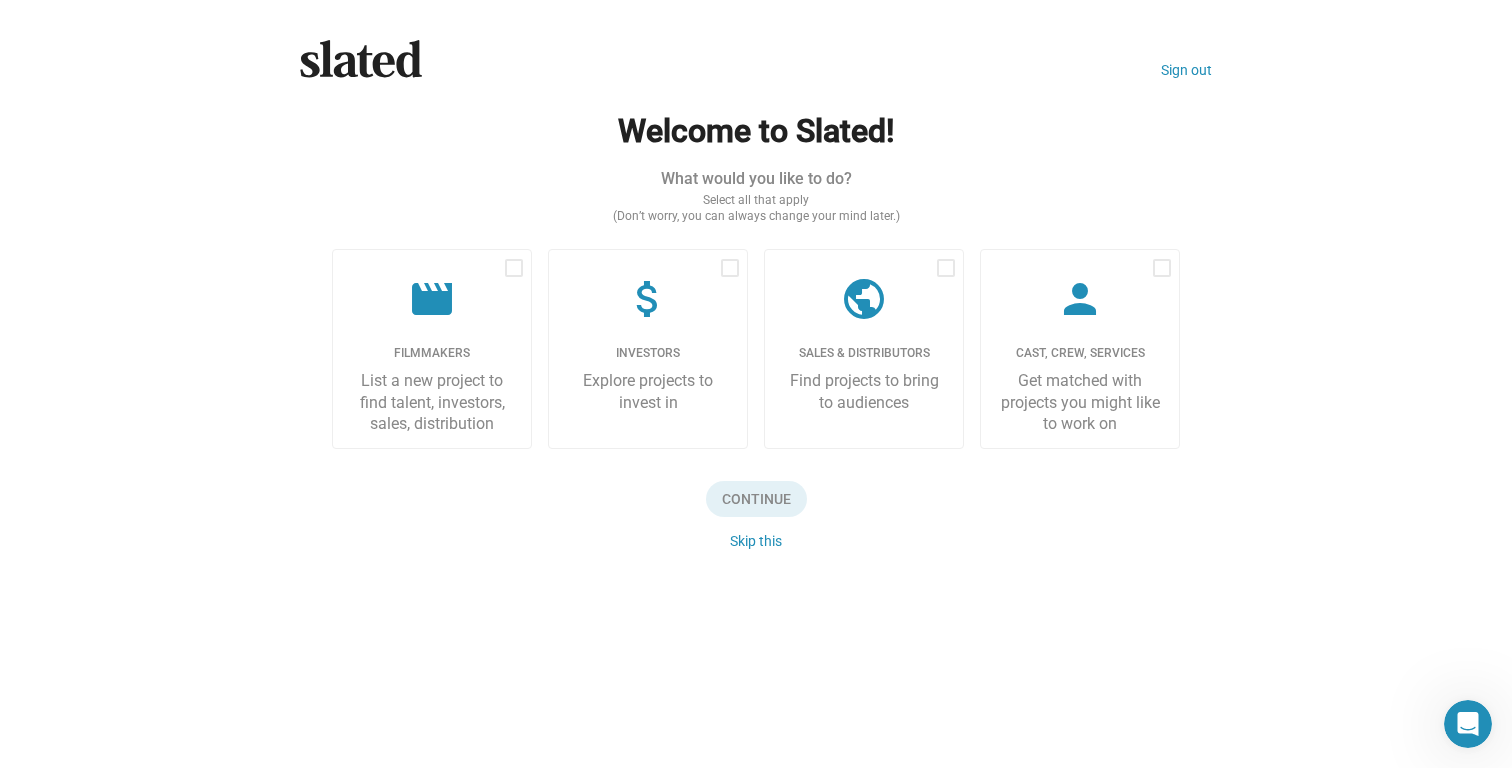 scroll, scrollTop: 0, scrollLeft: 0, axis: both 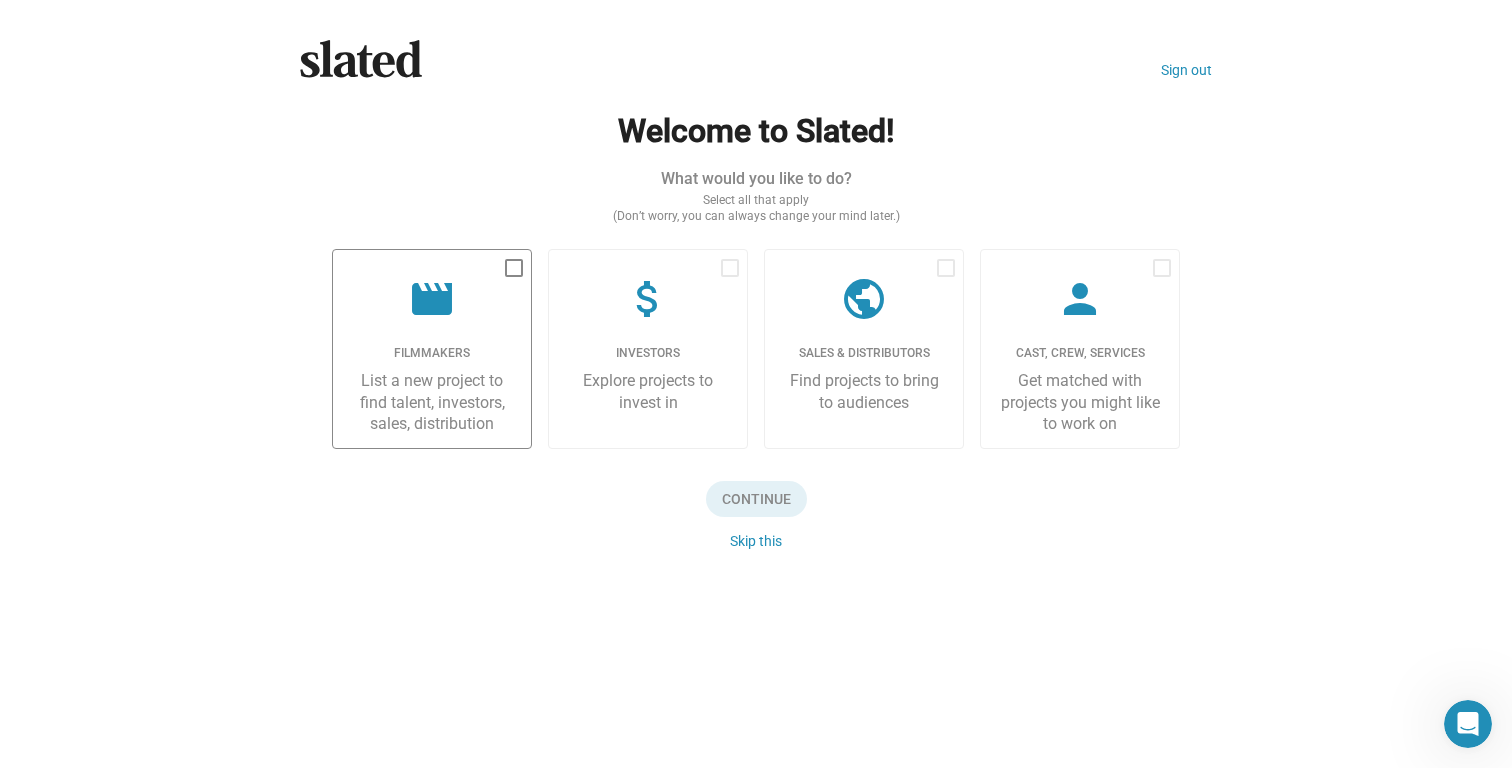 click at bounding box center [514, 268] 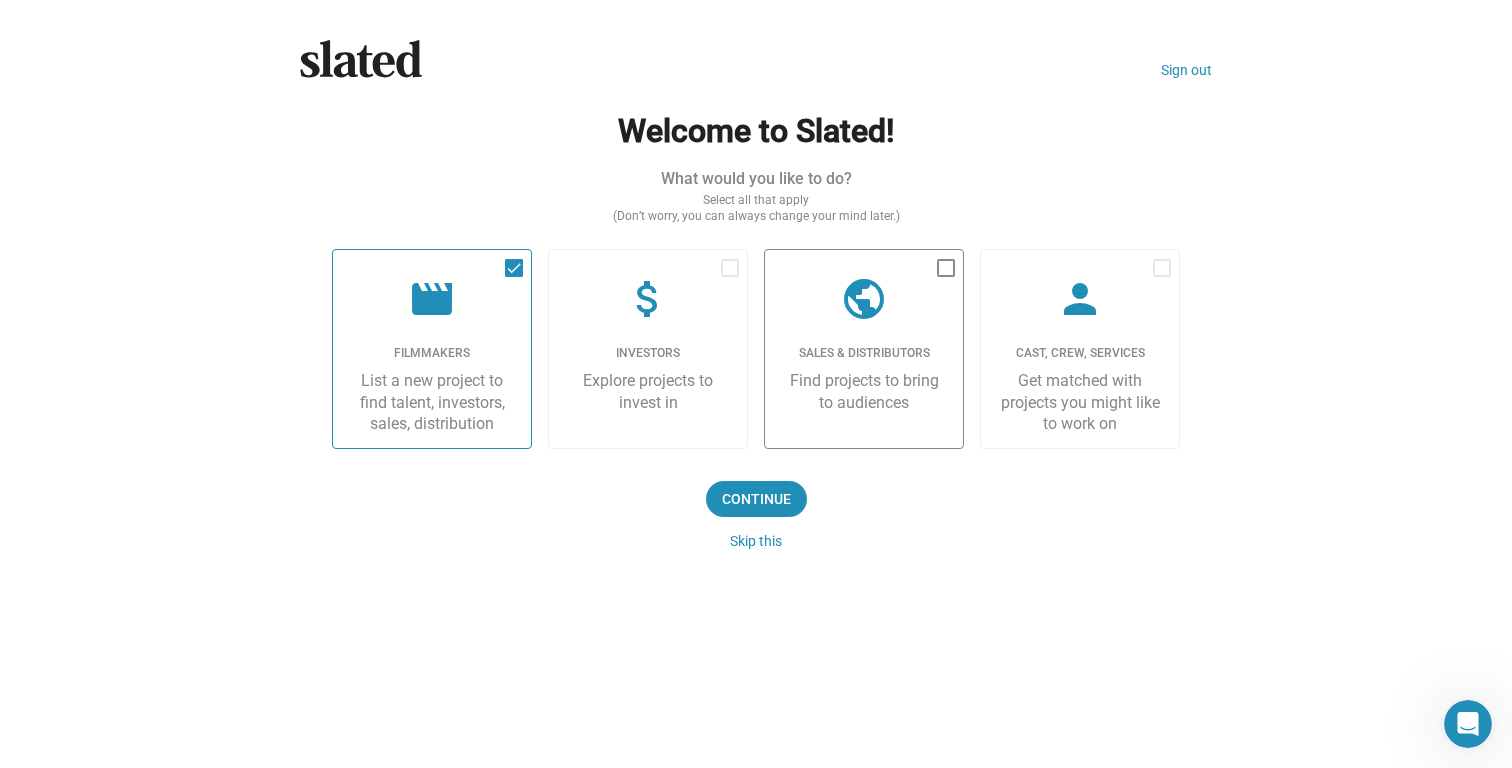 click at bounding box center [946, 268] 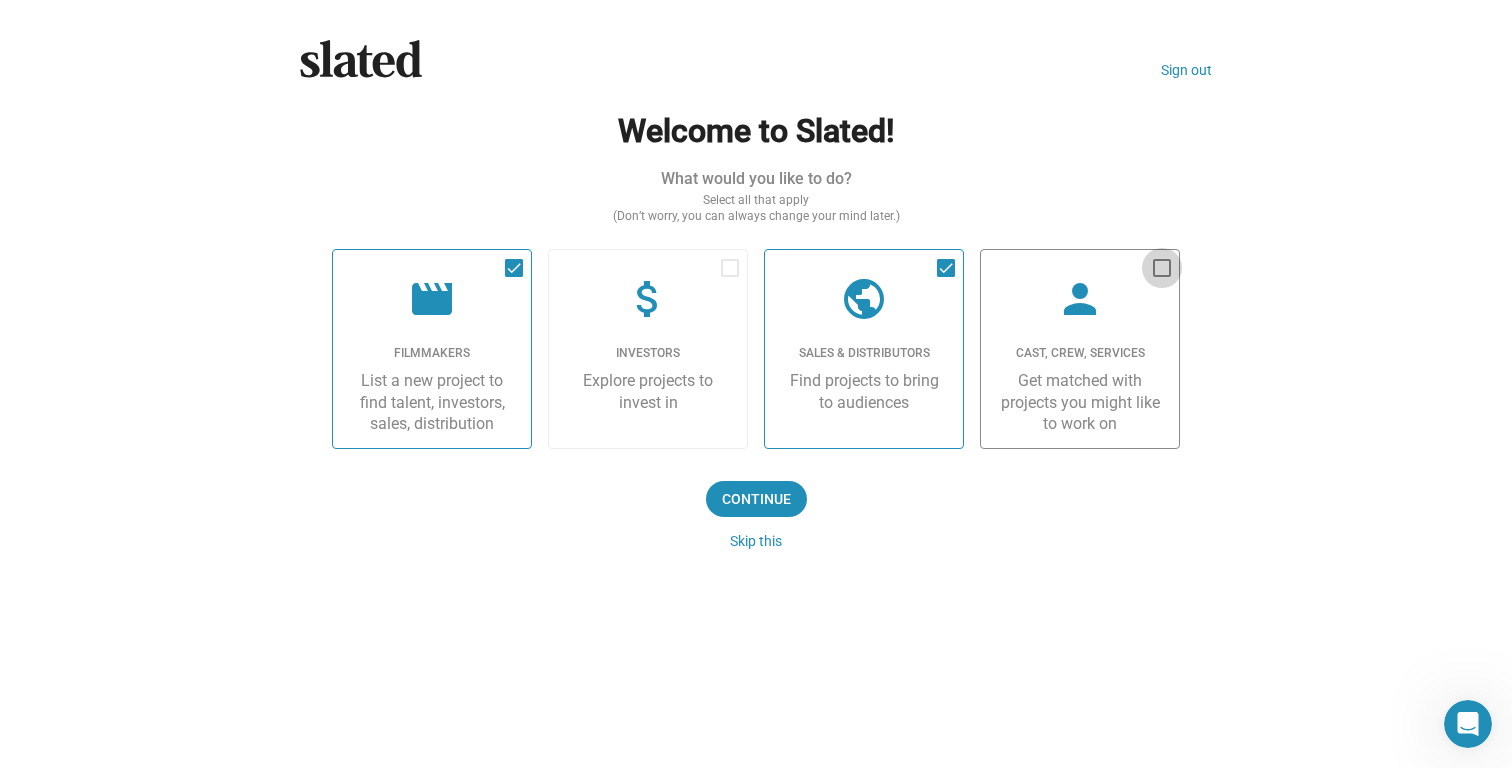 click at bounding box center [1162, 268] 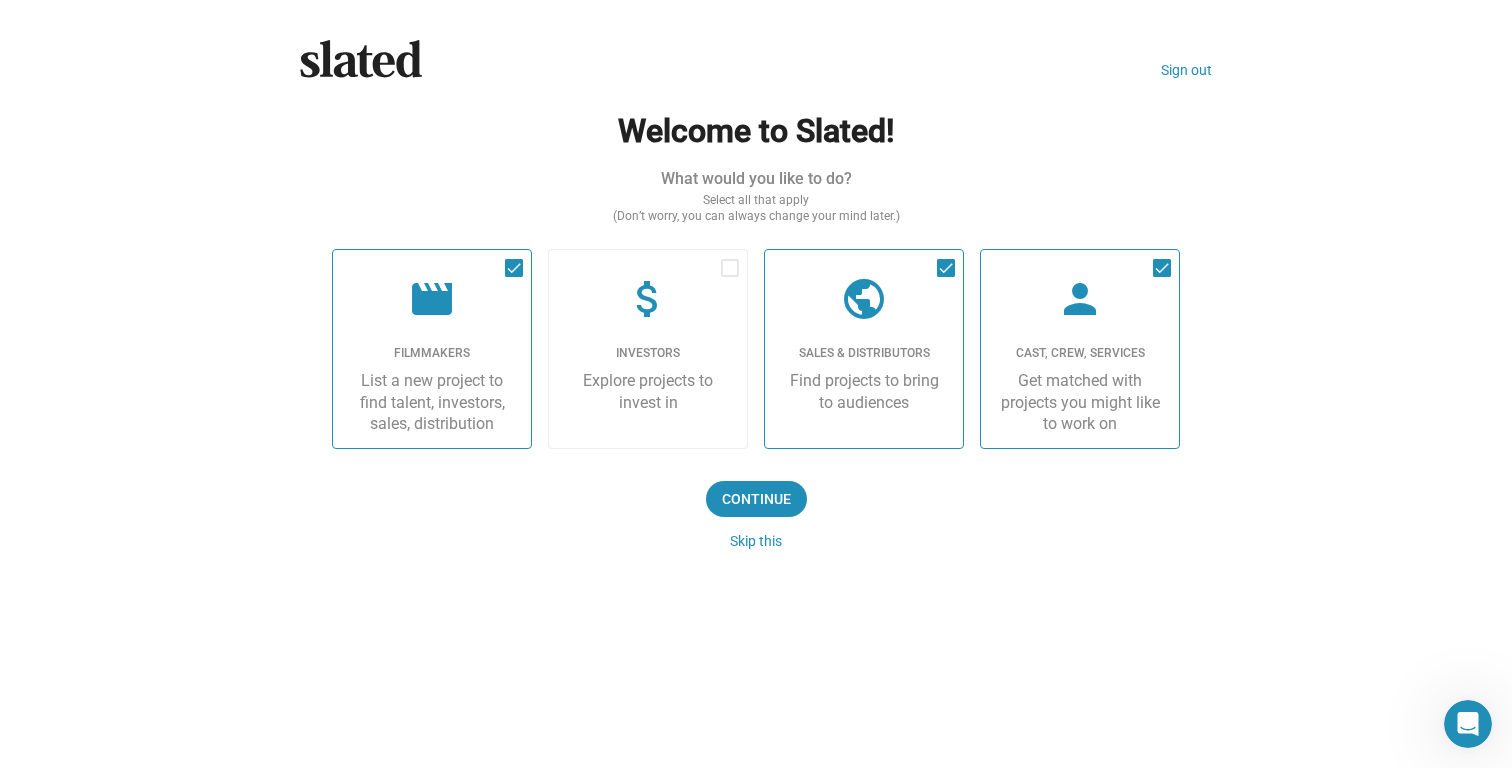click at bounding box center (1162, 268) 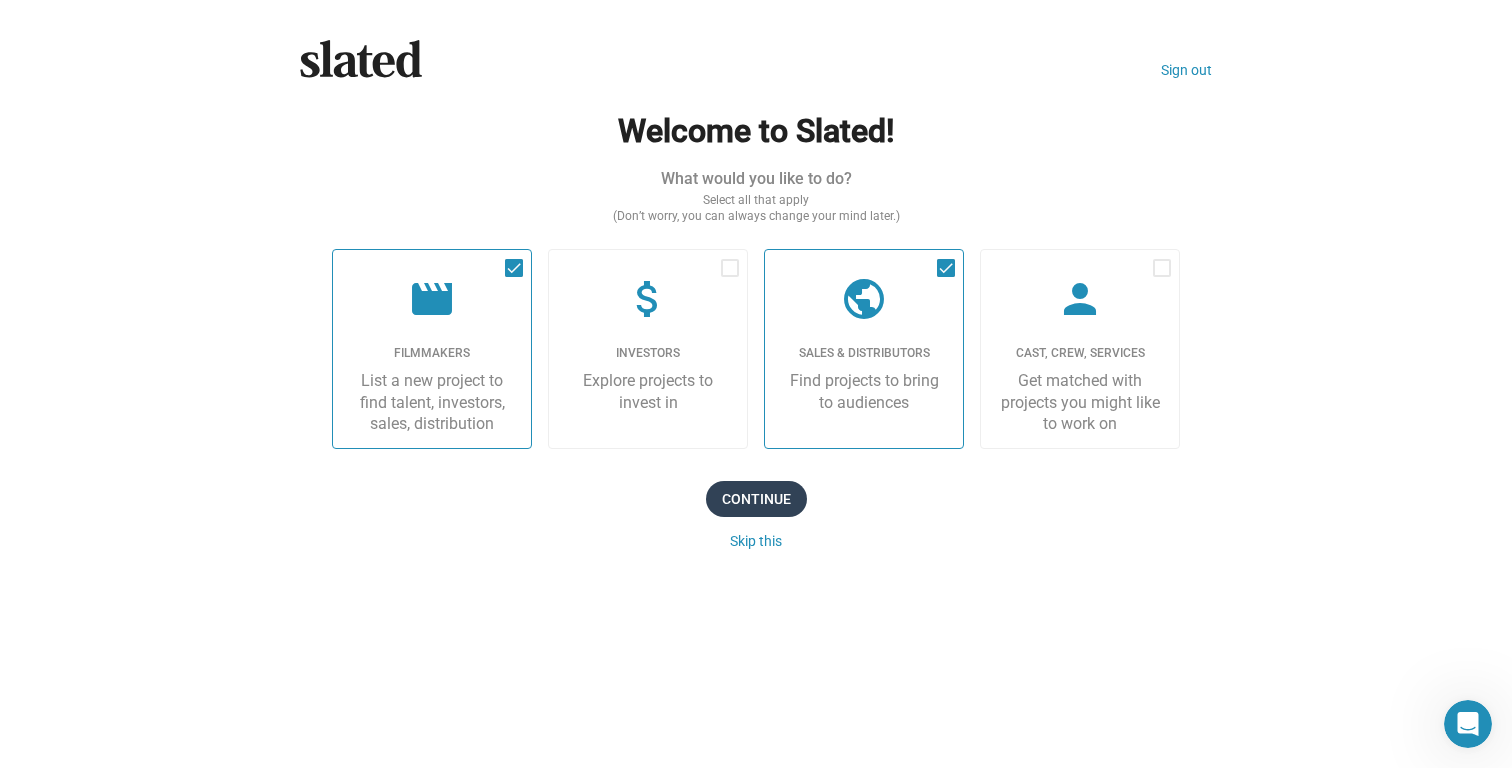 click on "Continue" at bounding box center [756, 499] 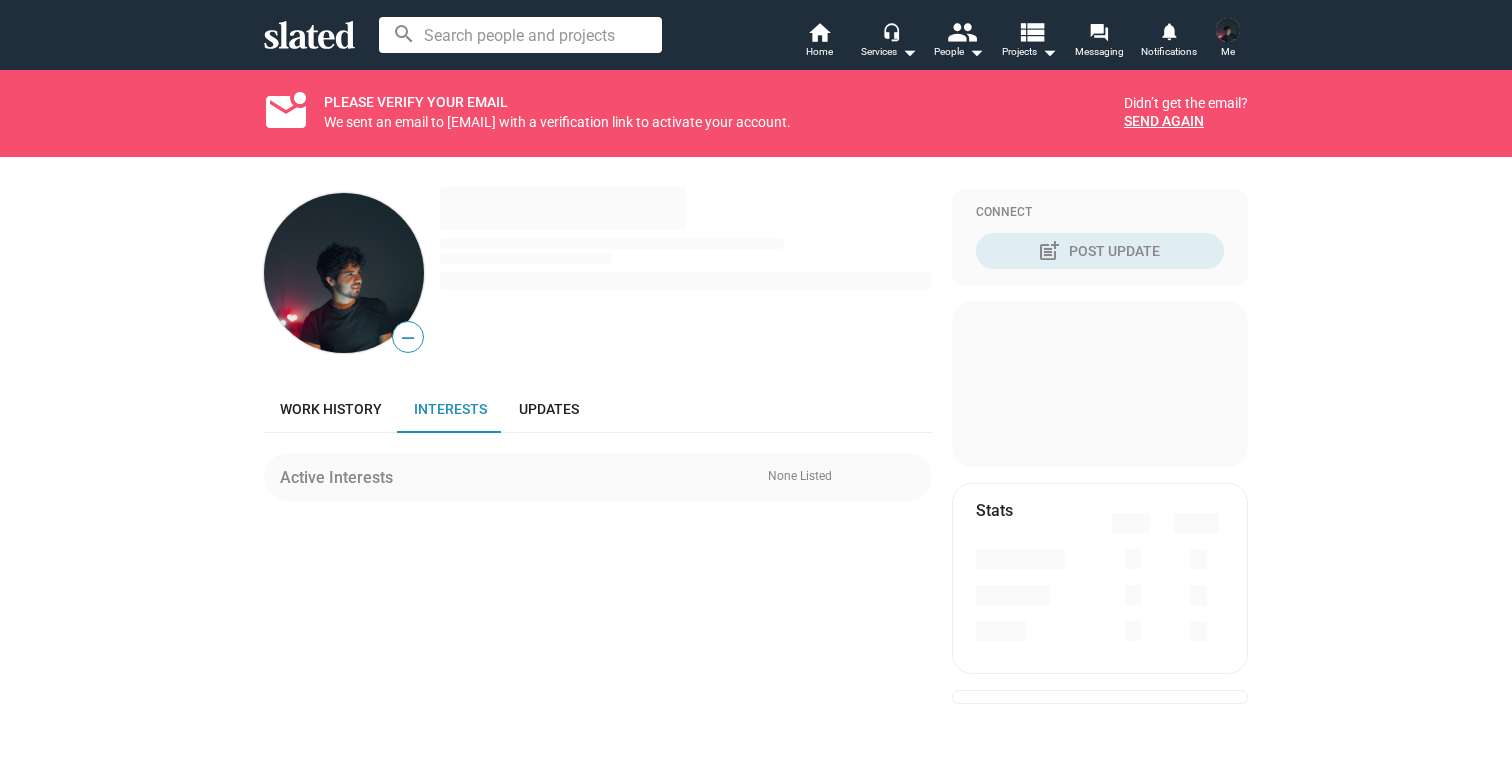 scroll, scrollTop: 0, scrollLeft: 0, axis: both 